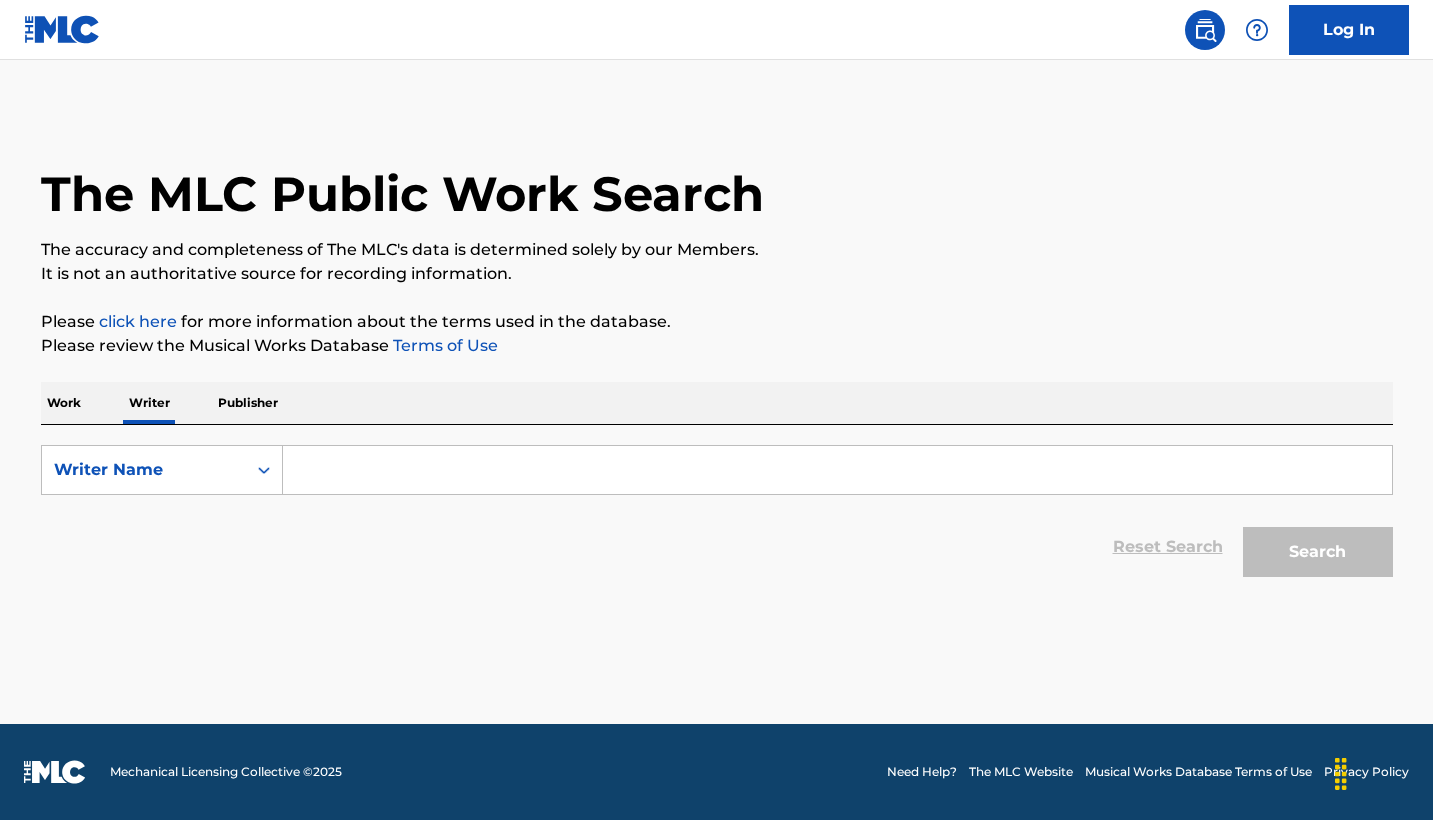 scroll, scrollTop: 0, scrollLeft: 0, axis: both 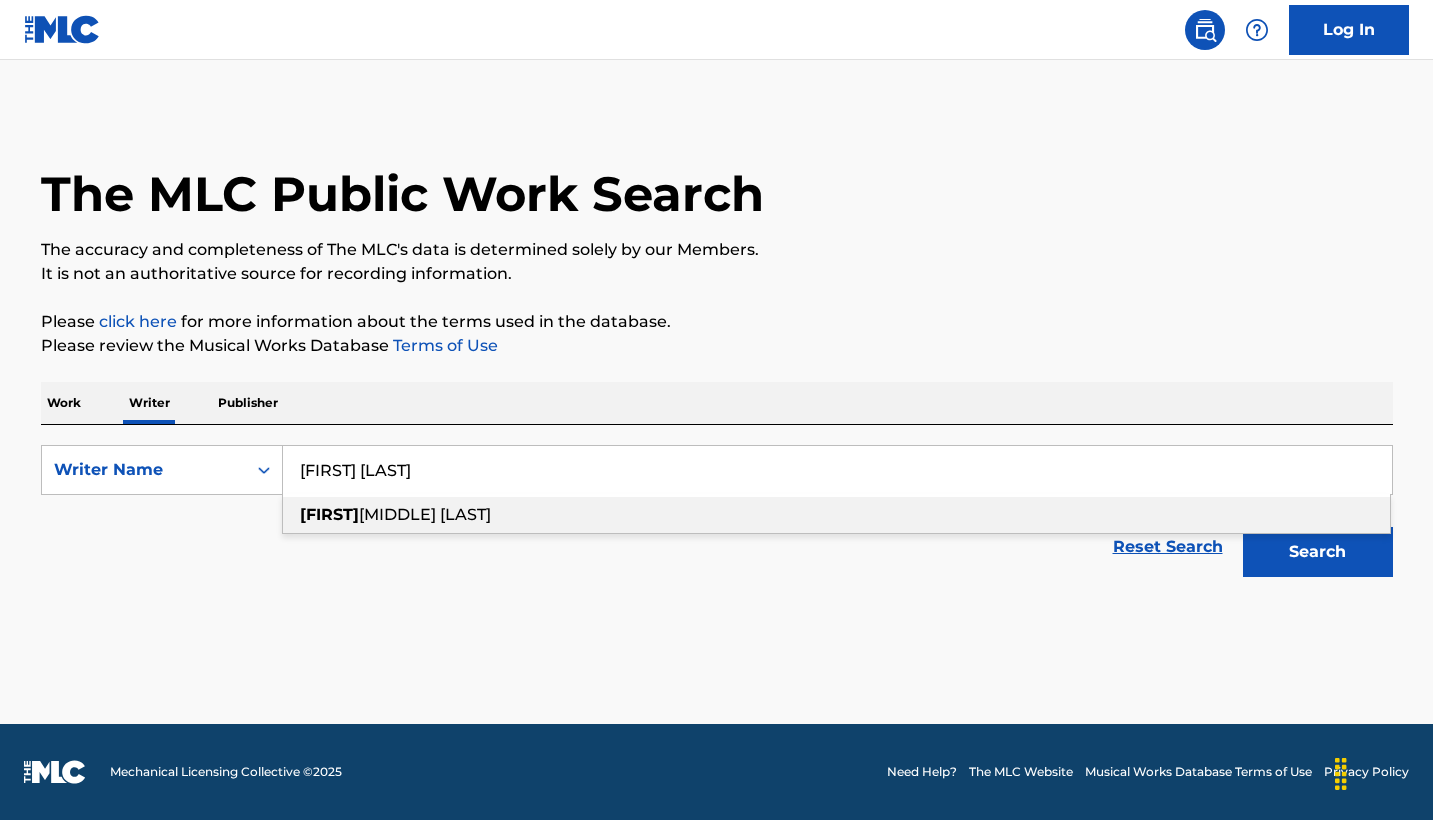 drag, startPoint x: 325, startPoint y: 483, endPoint x: 359, endPoint y: 533, distance: 60.464867 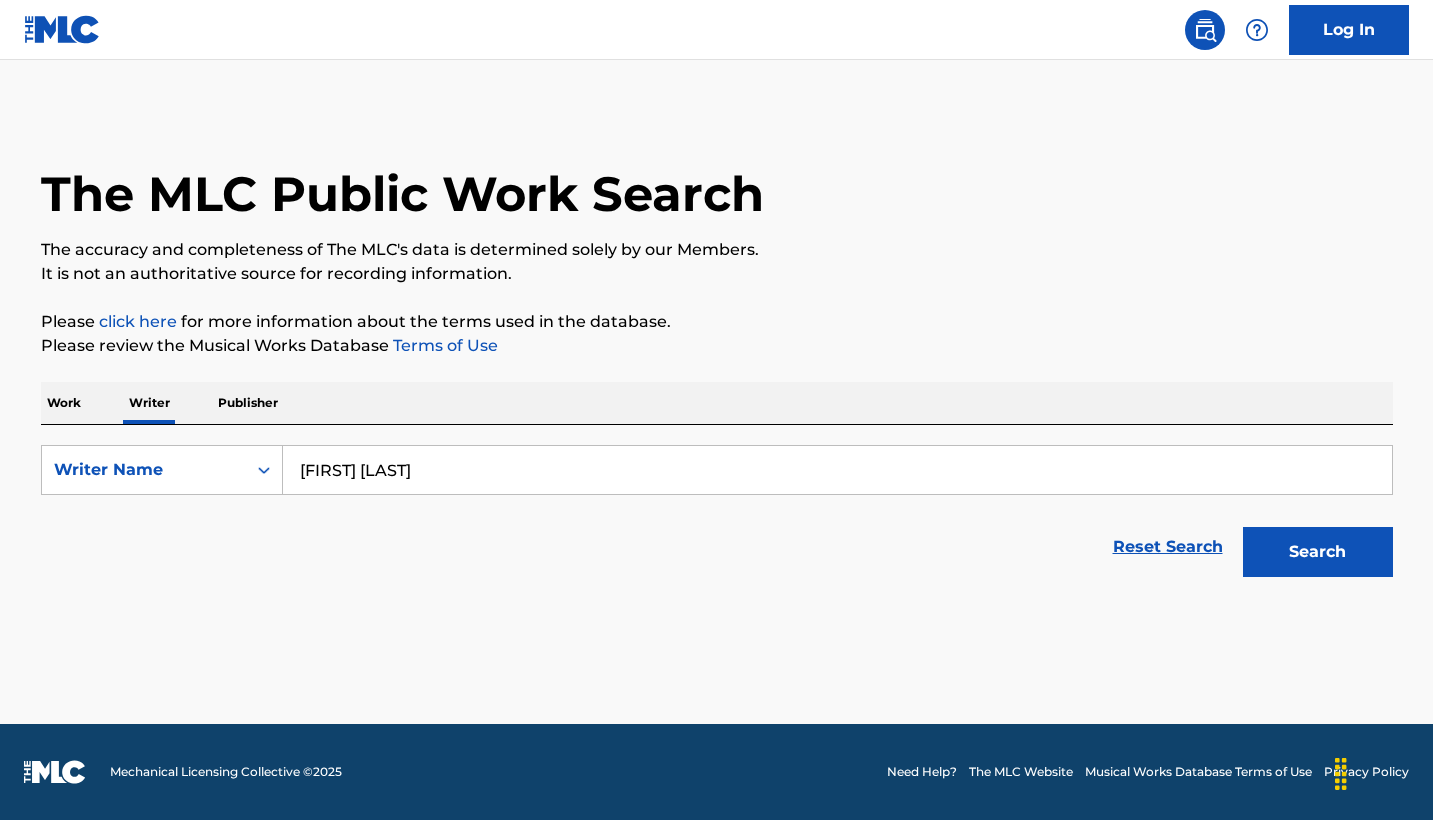 click on "[FIRST] [LAST]" at bounding box center [837, 470] 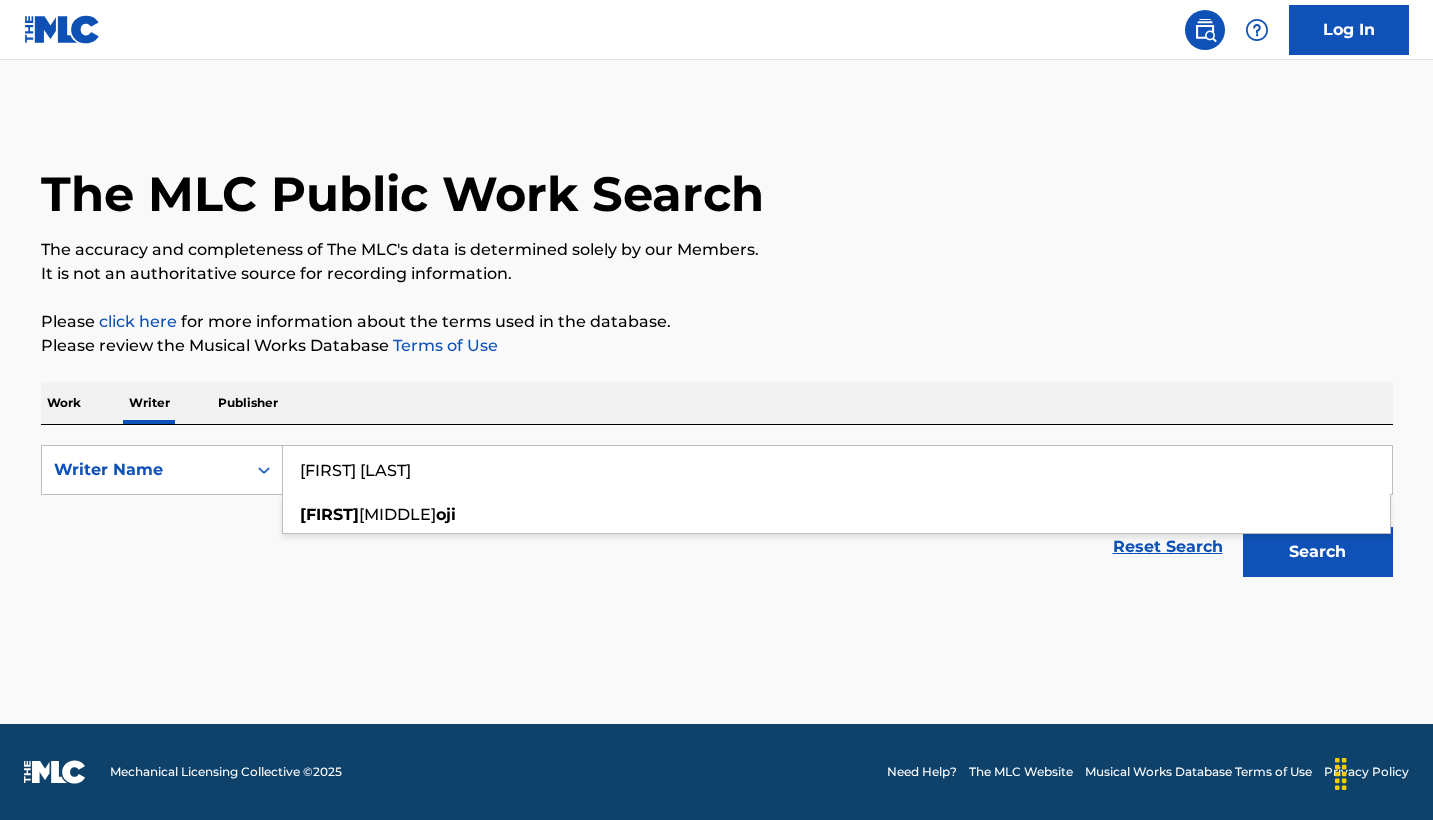 type on "[FIRST] [LAST]" 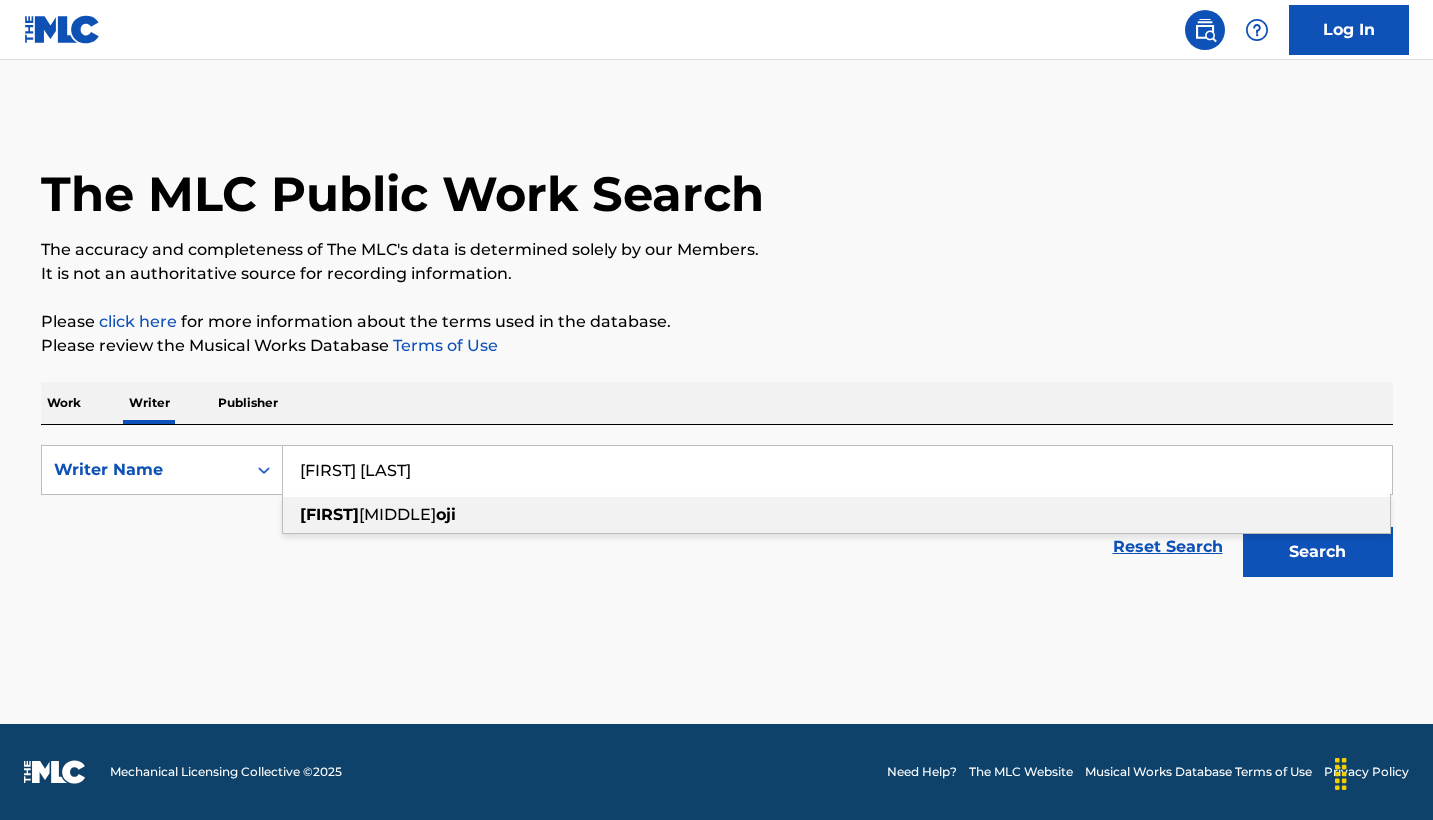 click on "[FIRST]" at bounding box center (397, 514) 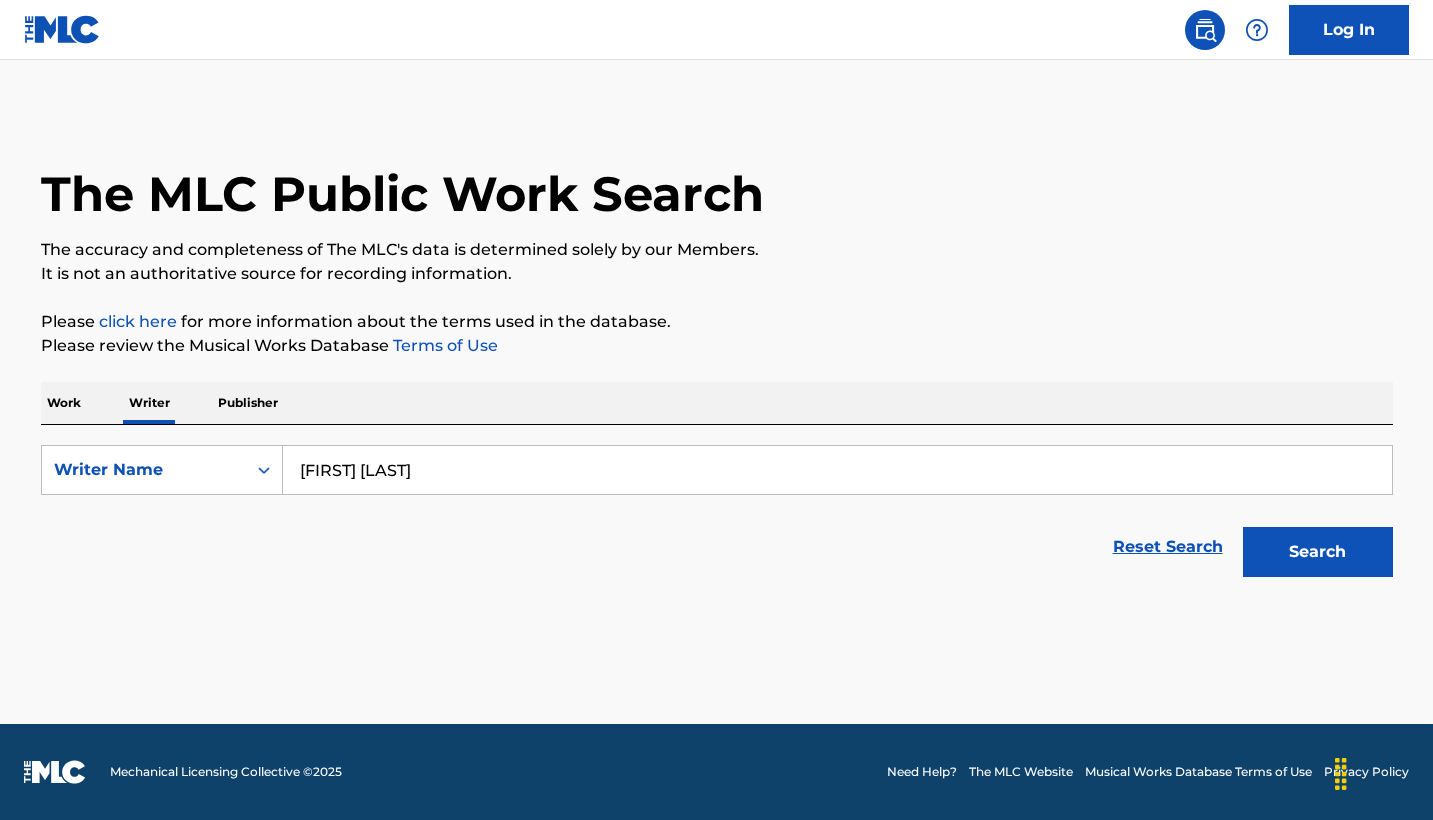 click on "Search" at bounding box center (1318, 552) 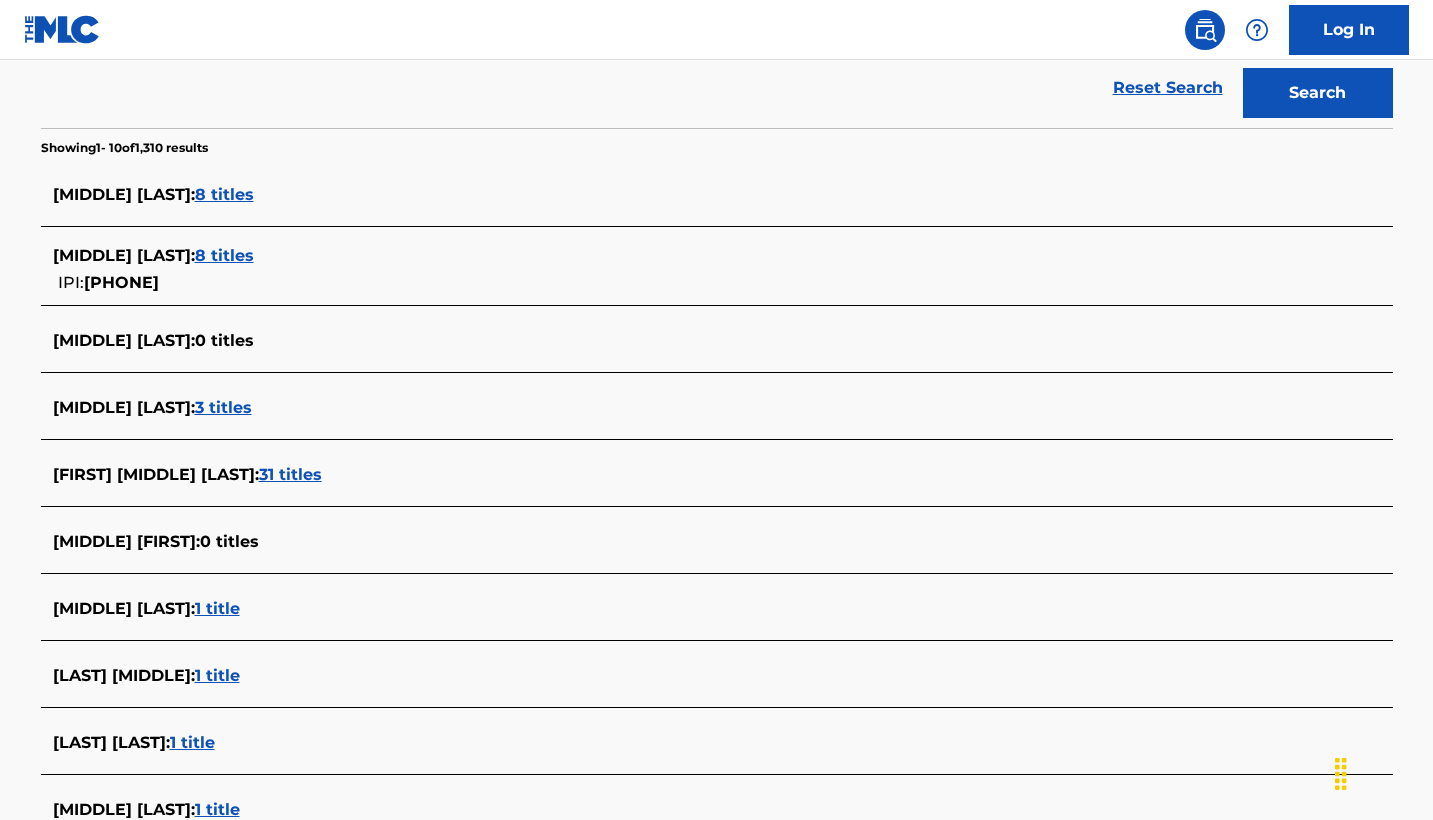 scroll, scrollTop: 480, scrollLeft: 0, axis: vertical 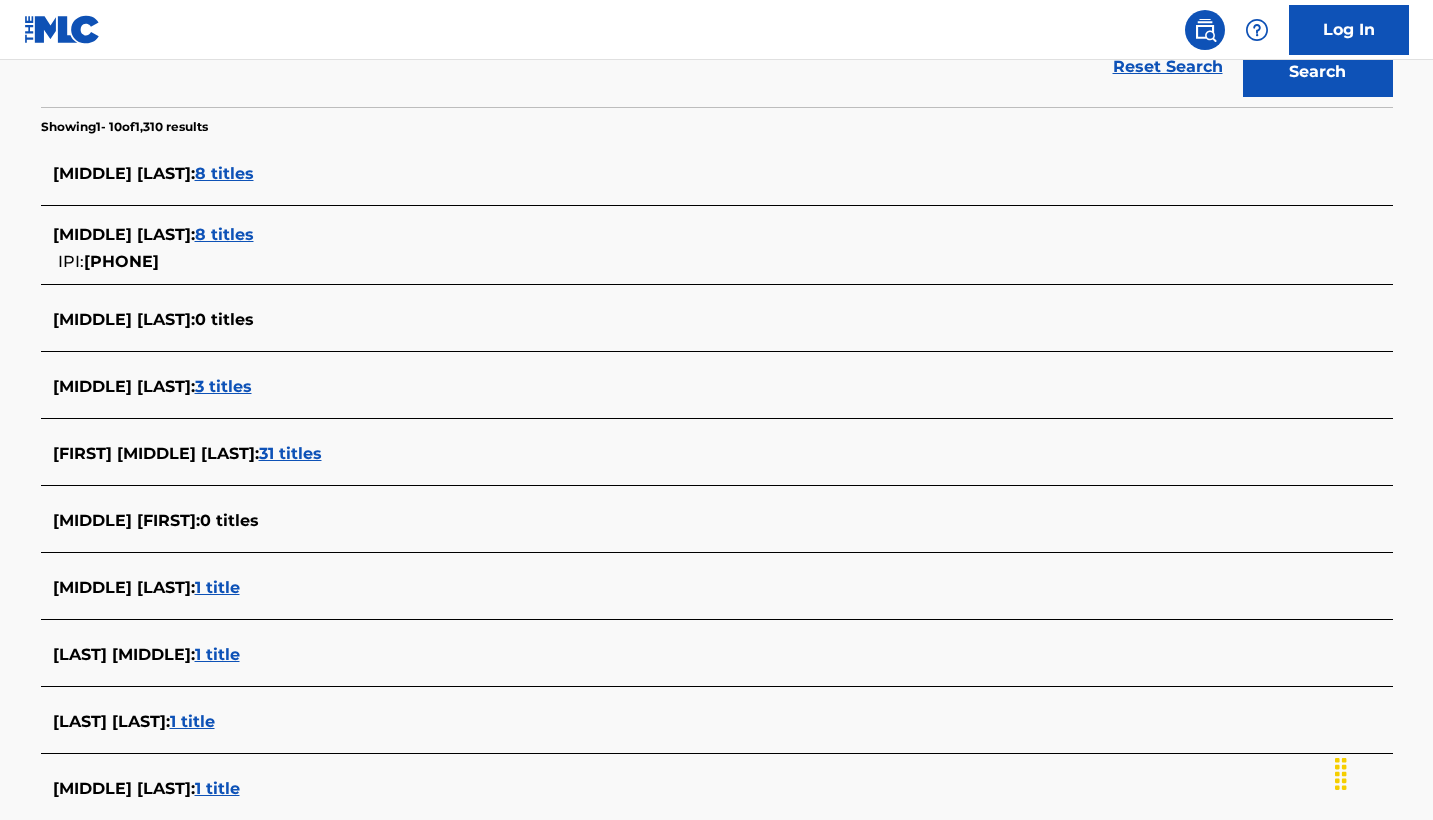 click on "31 titles" at bounding box center [290, 453] 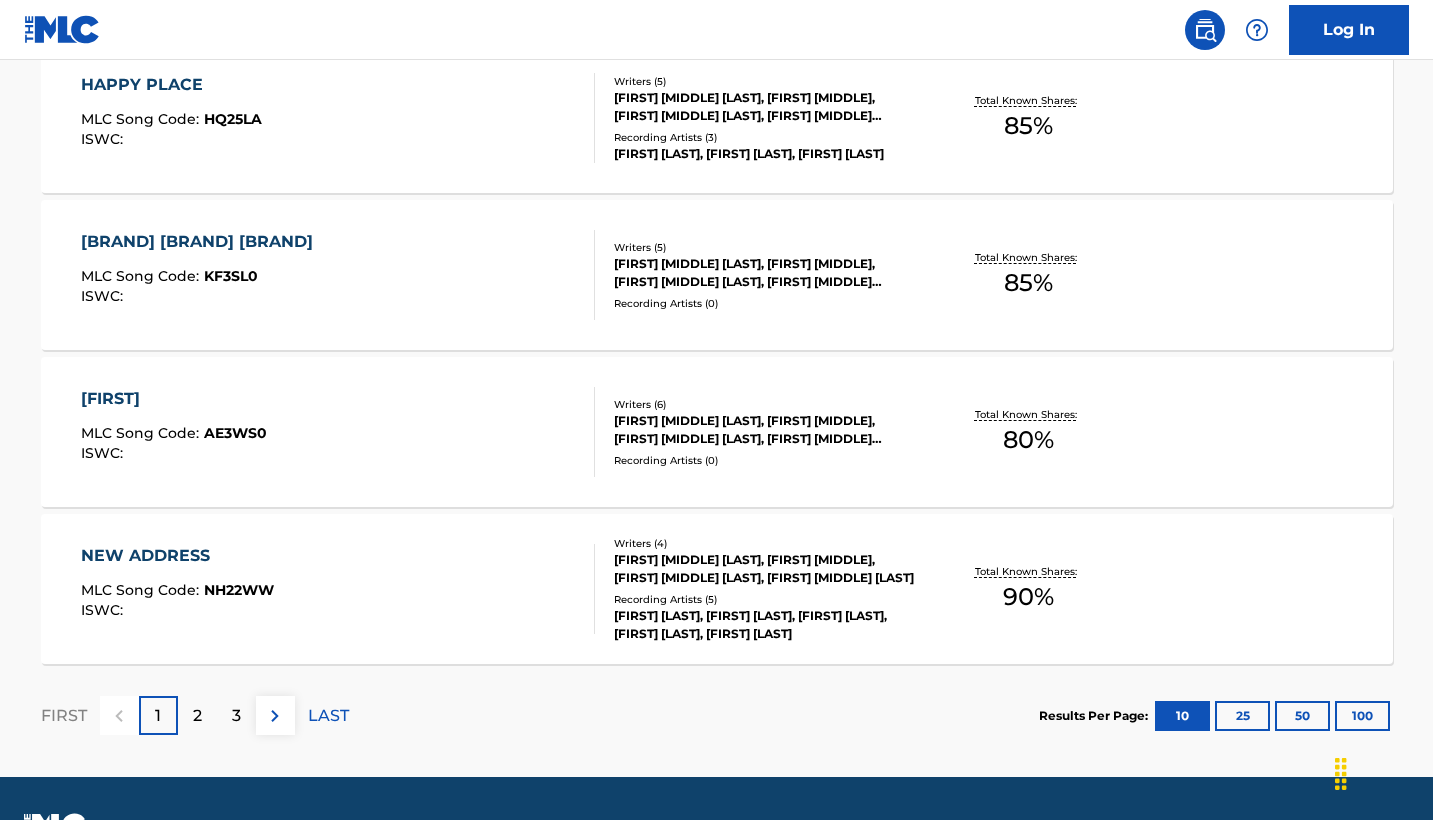 scroll, scrollTop: 1576, scrollLeft: 0, axis: vertical 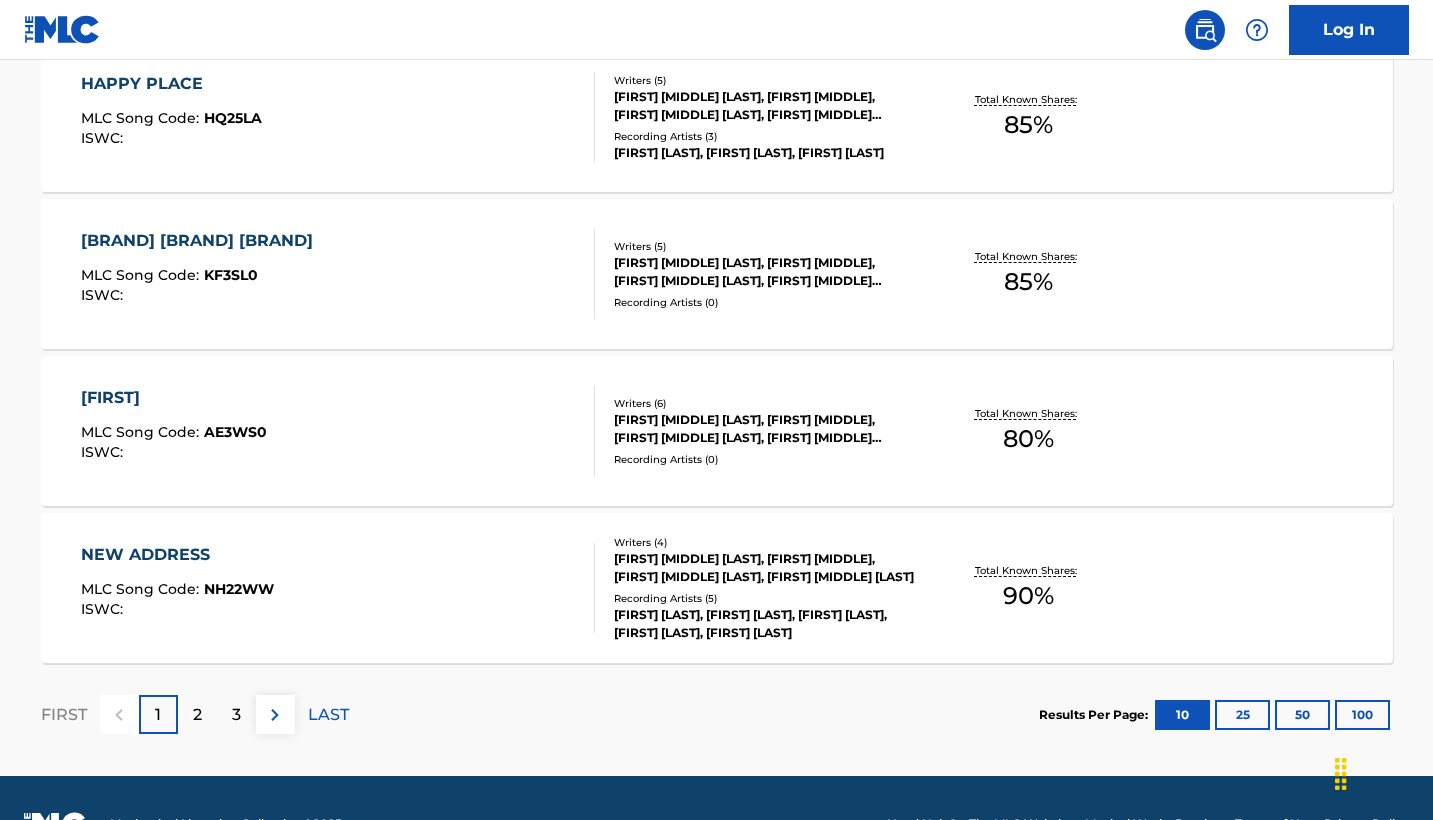 click on "2" at bounding box center (197, 714) 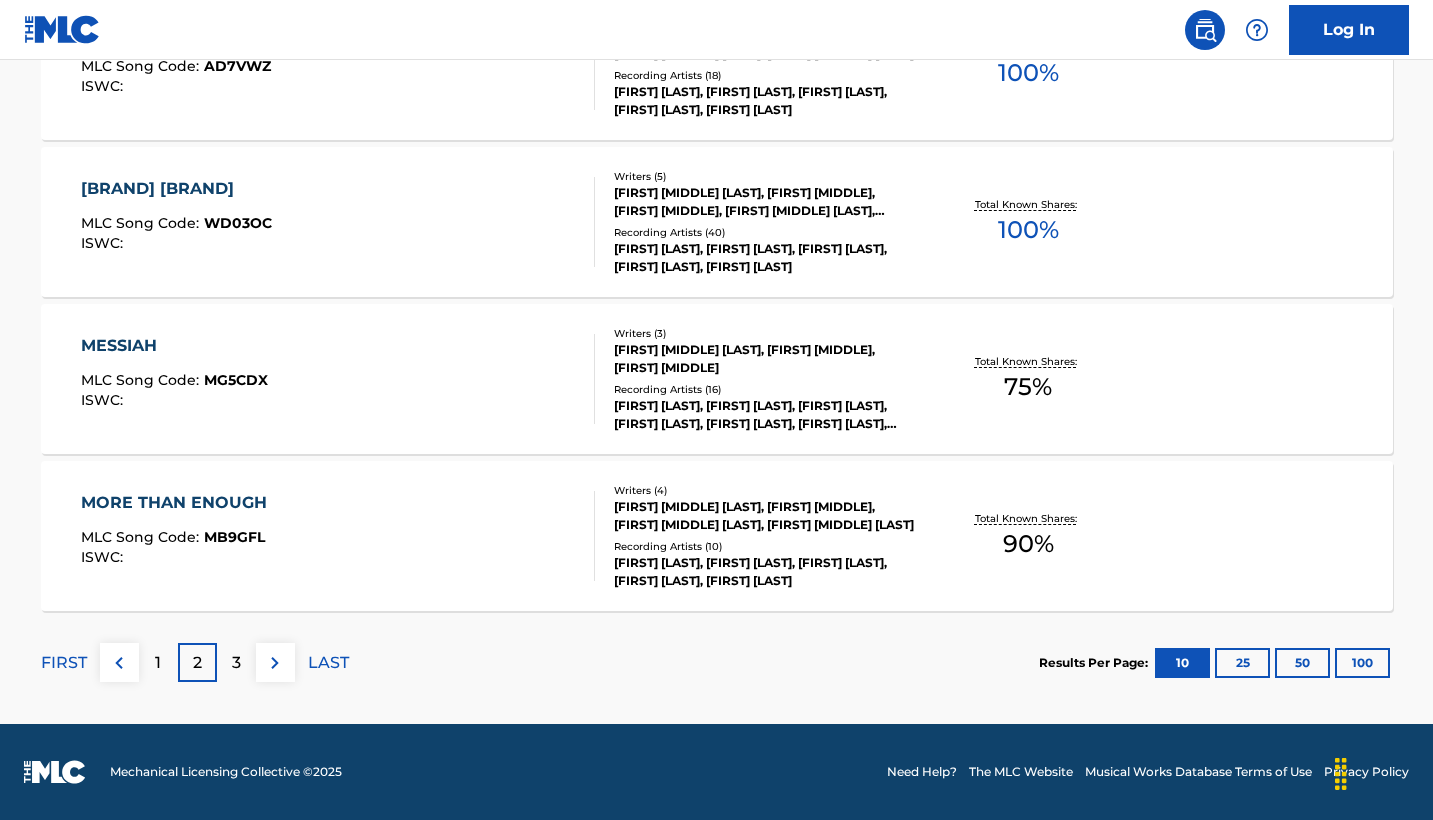 scroll, scrollTop: 1628, scrollLeft: 0, axis: vertical 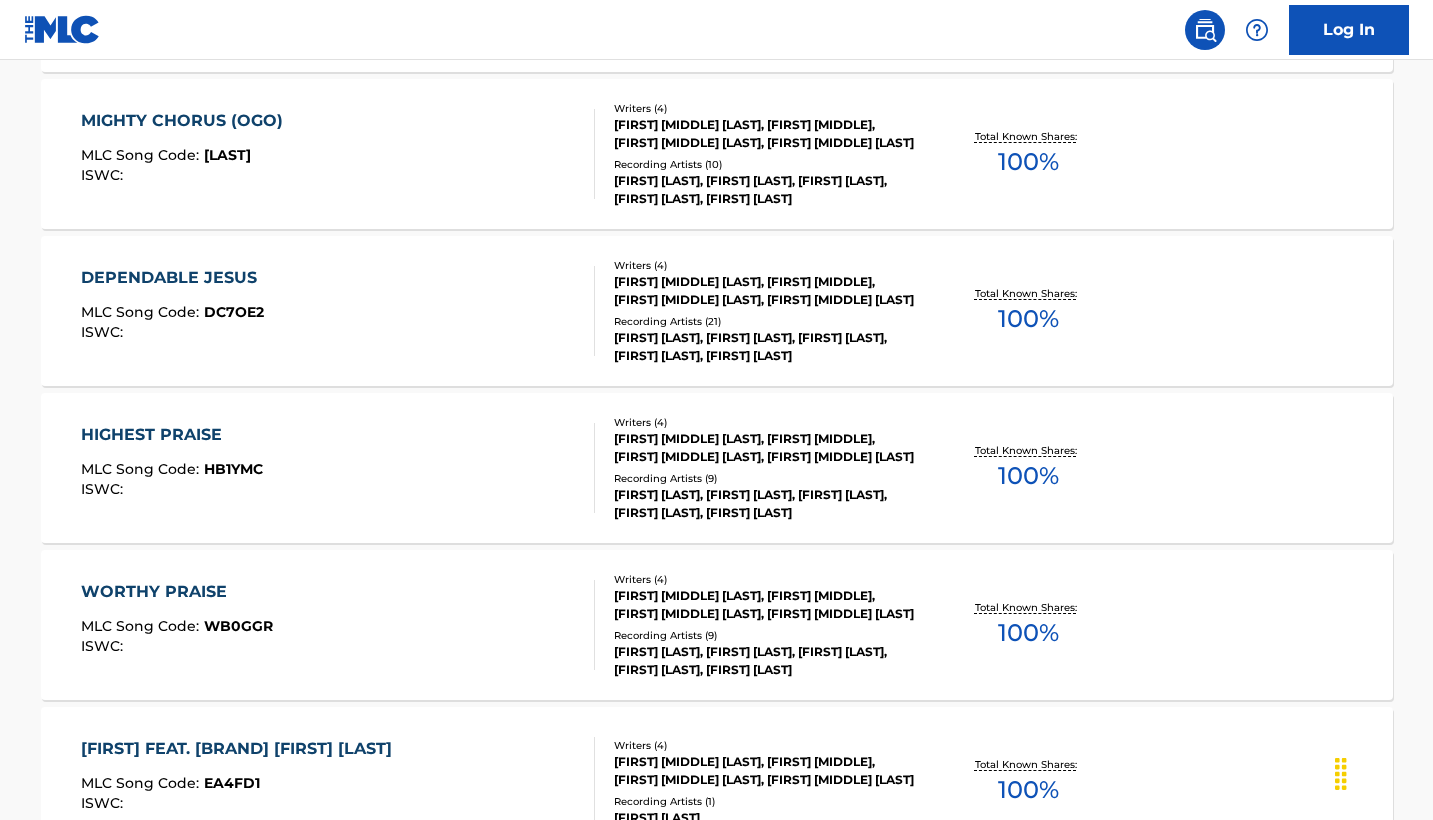 click on "[FIRST] [LAST]" at bounding box center [174, 278] 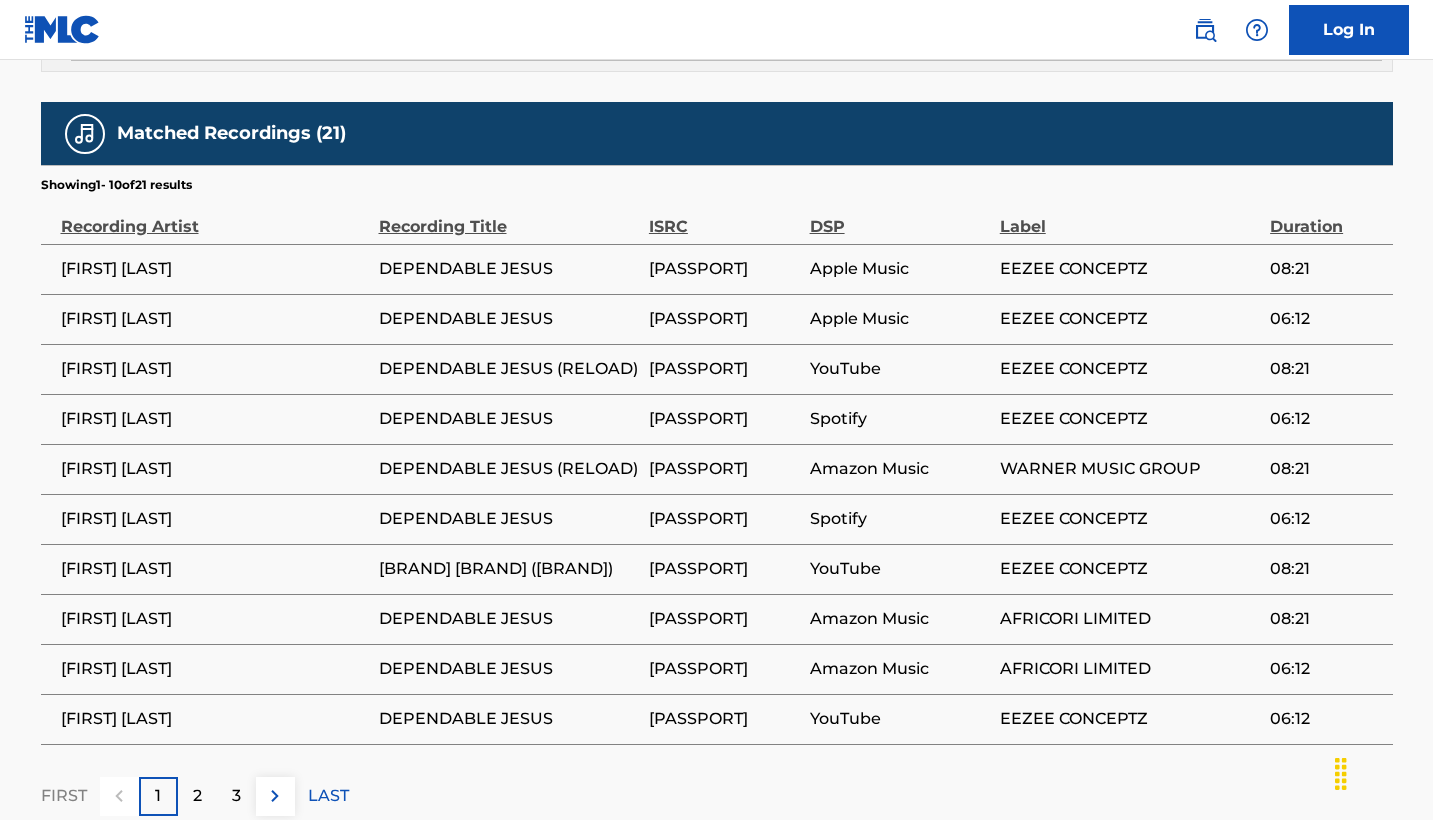 scroll, scrollTop: 1368, scrollLeft: 0, axis: vertical 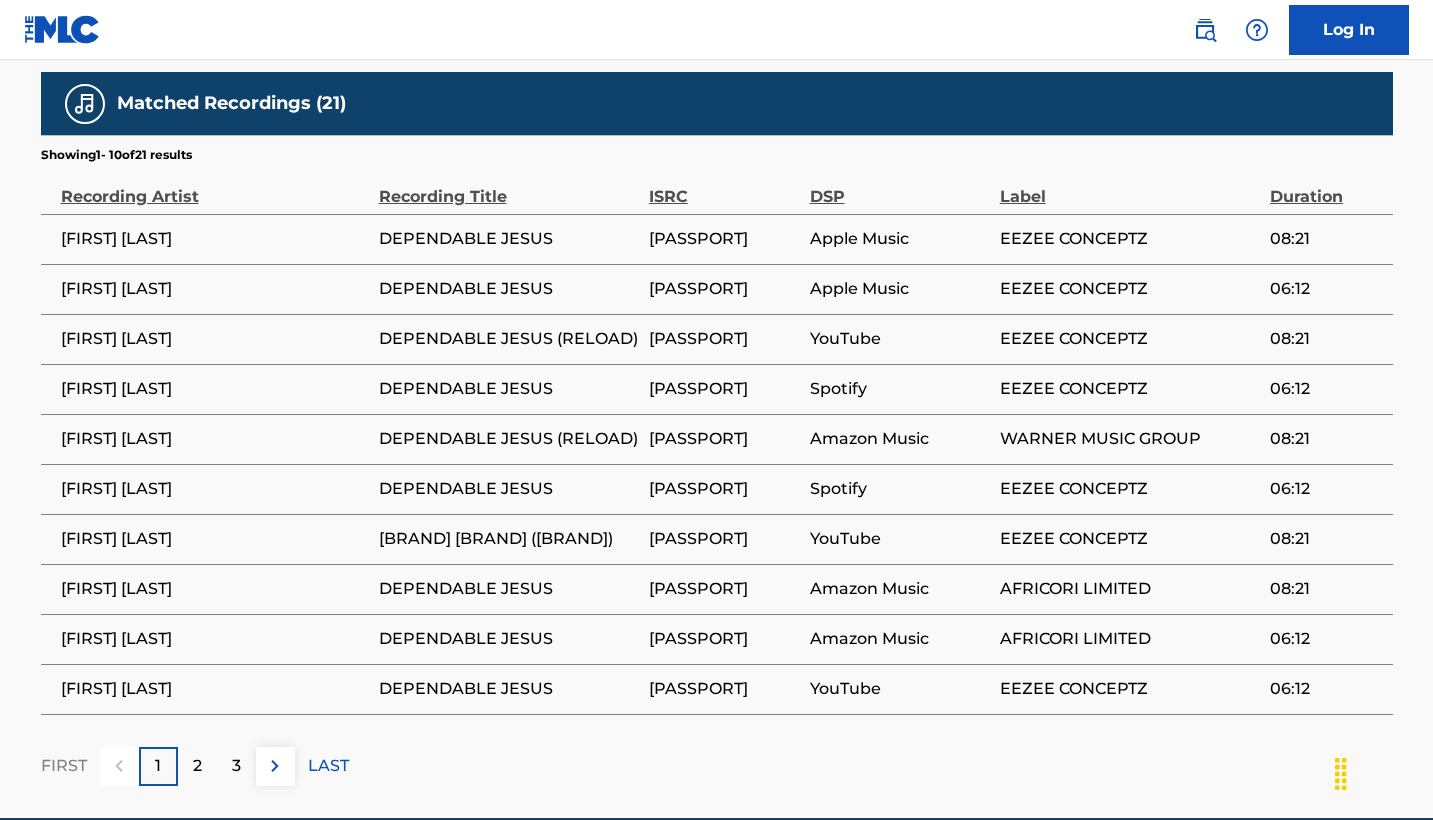click on "3" at bounding box center [236, 766] 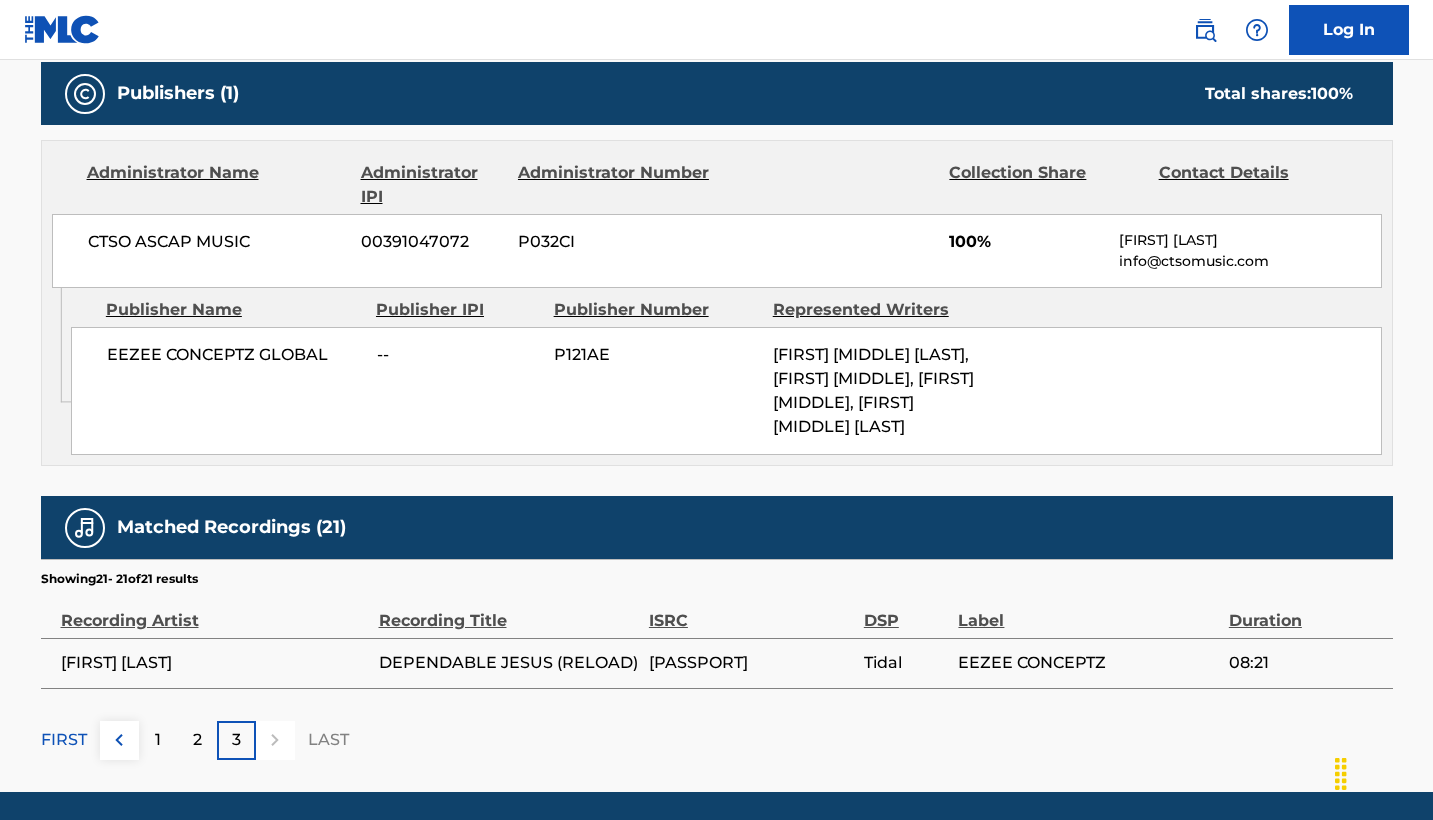 scroll, scrollTop: 943, scrollLeft: 0, axis: vertical 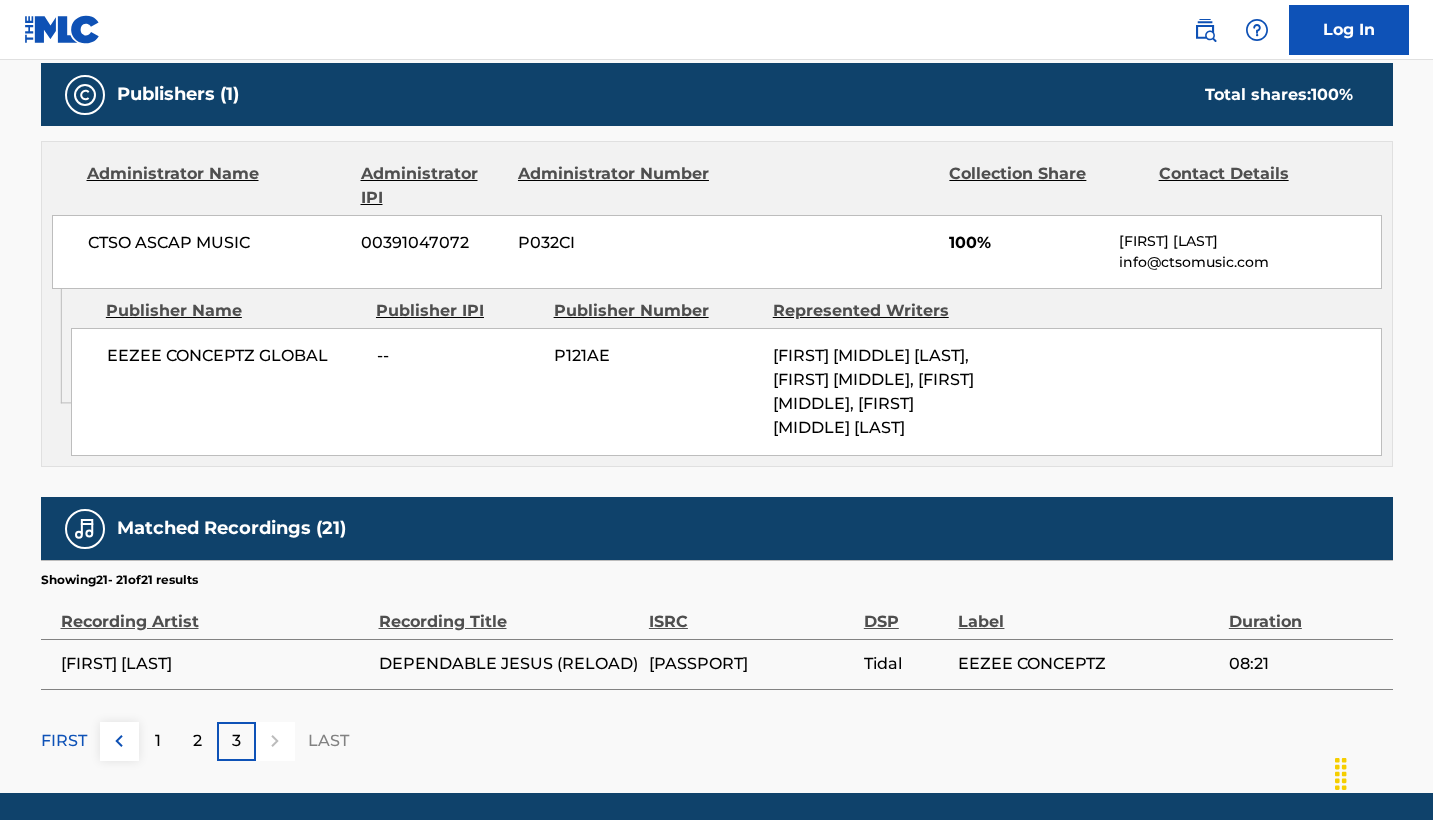 click on "1" at bounding box center [158, 741] 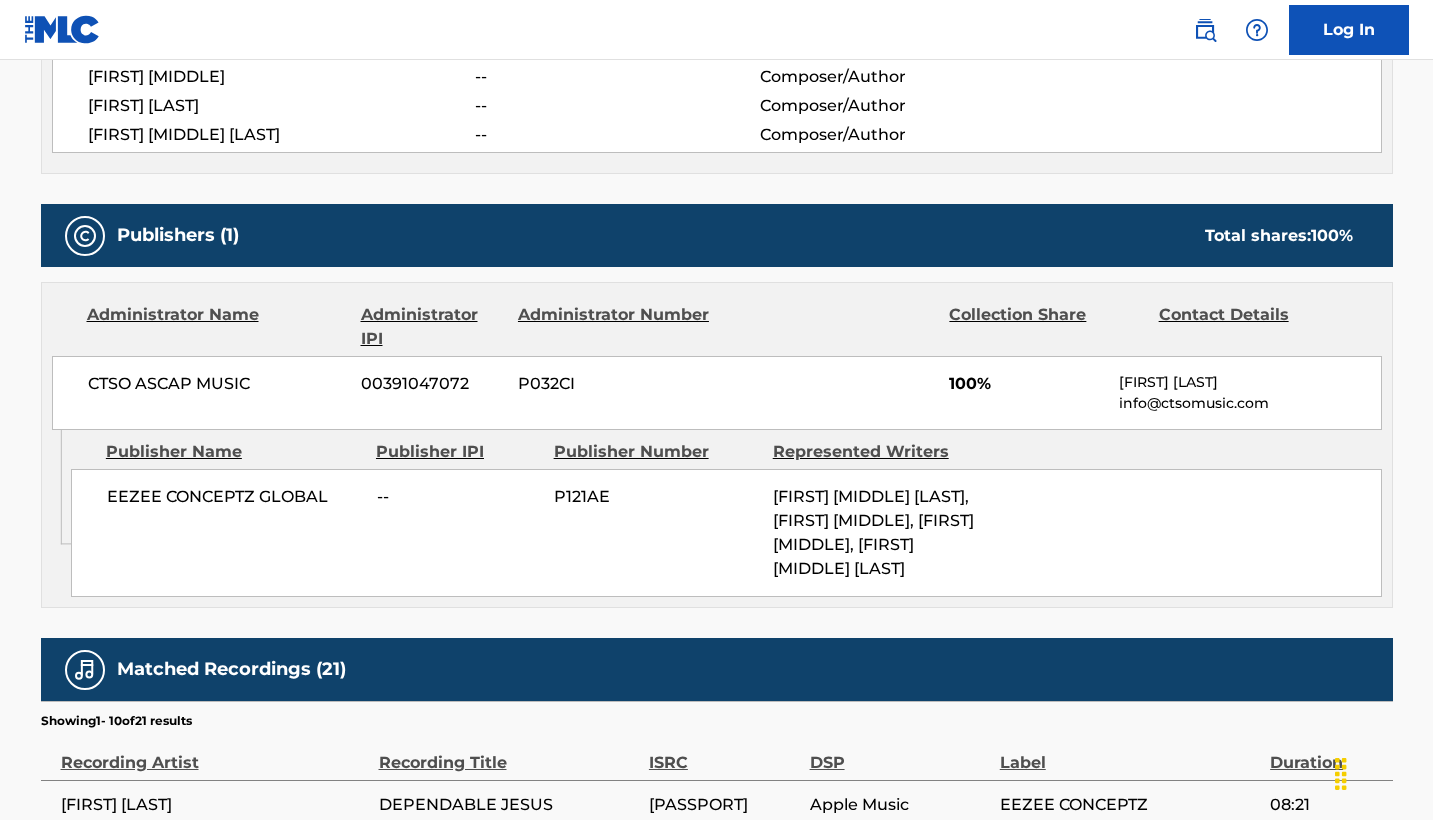 scroll, scrollTop: 797, scrollLeft: 0, axis: vertical 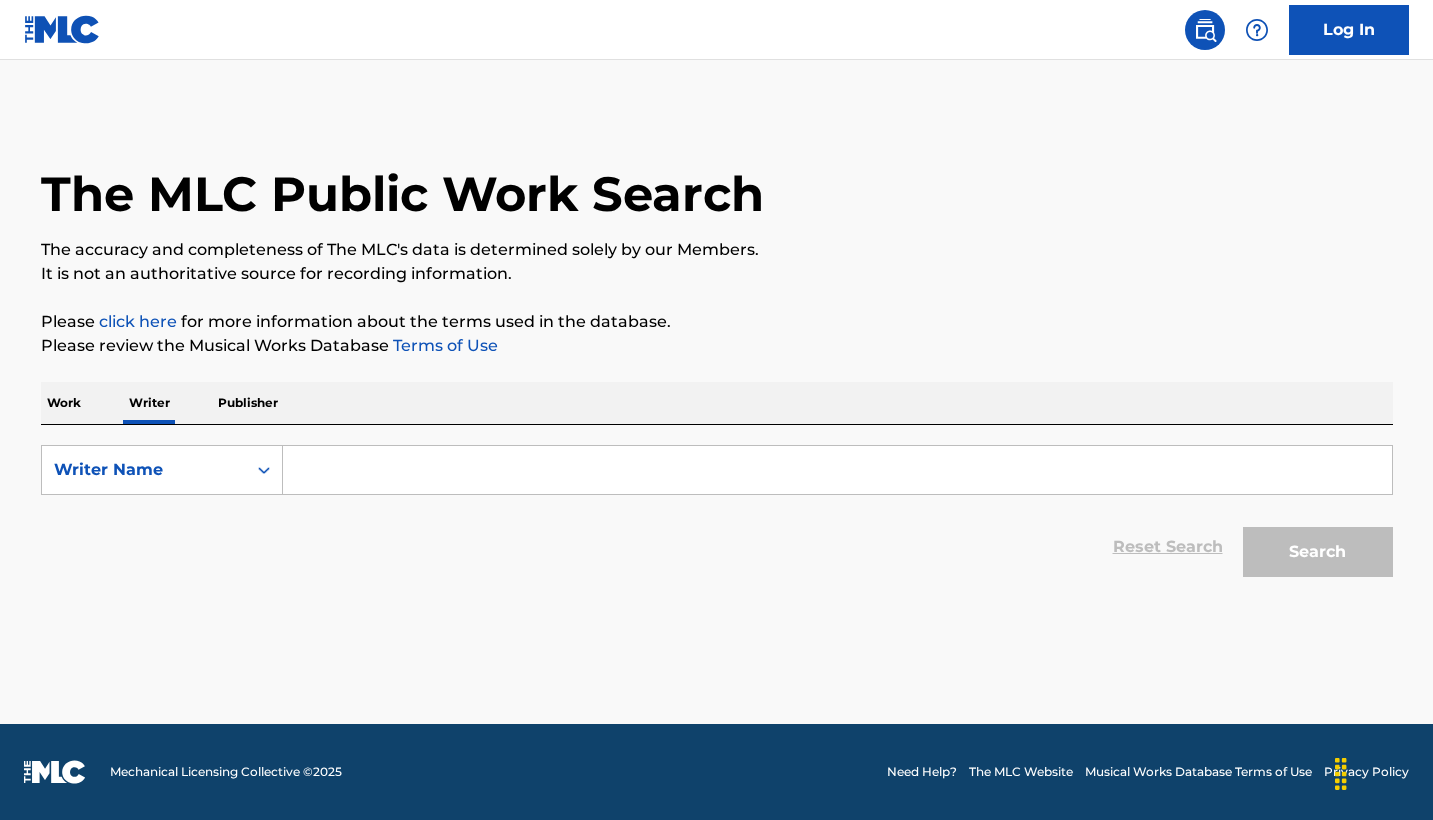 click at bounding box center (837, 470) 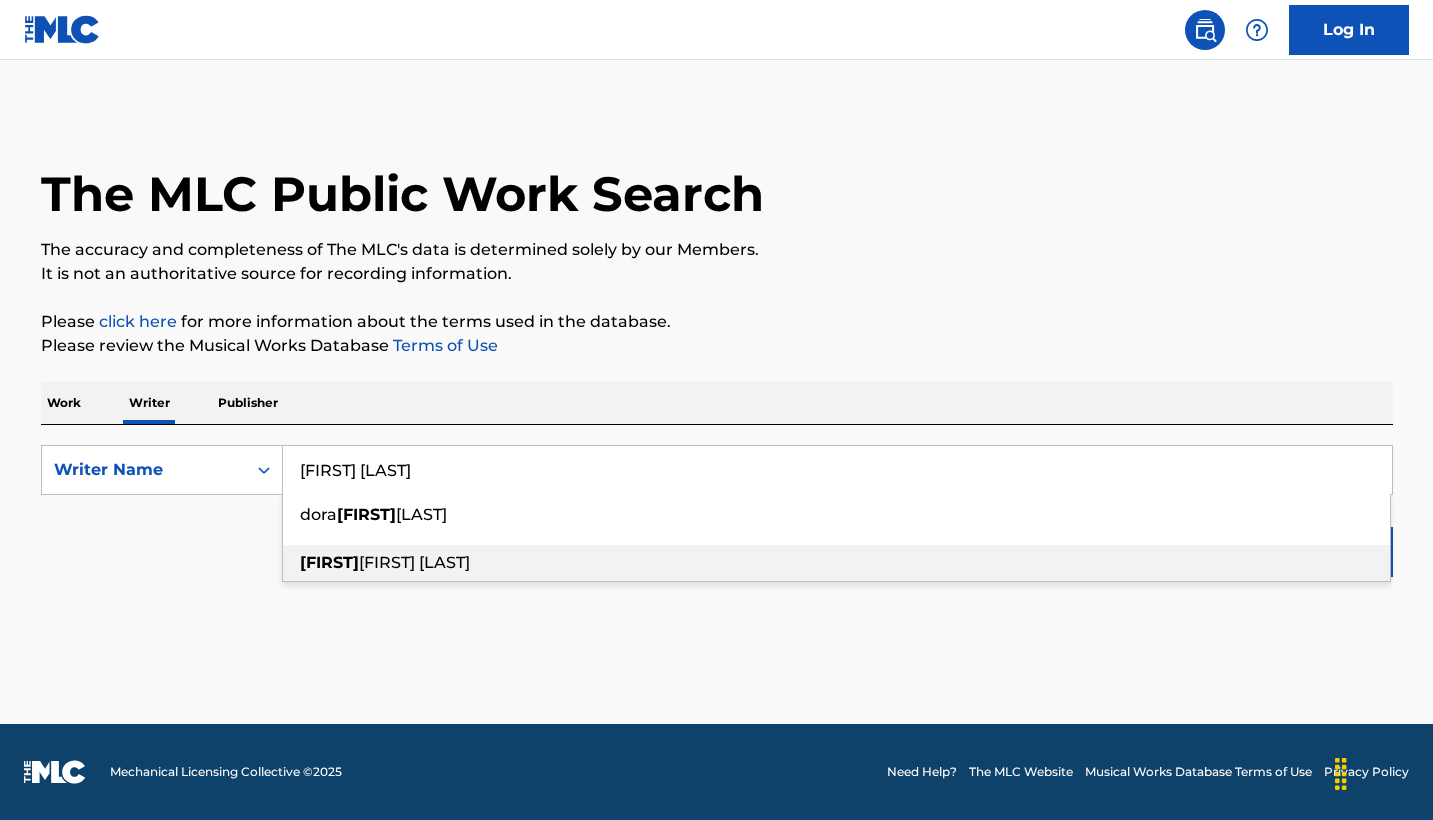 drag, startPoint x: 306, startPoint y: 469, endPoint x: 401, endPoint y: 562, distance: 132.9436 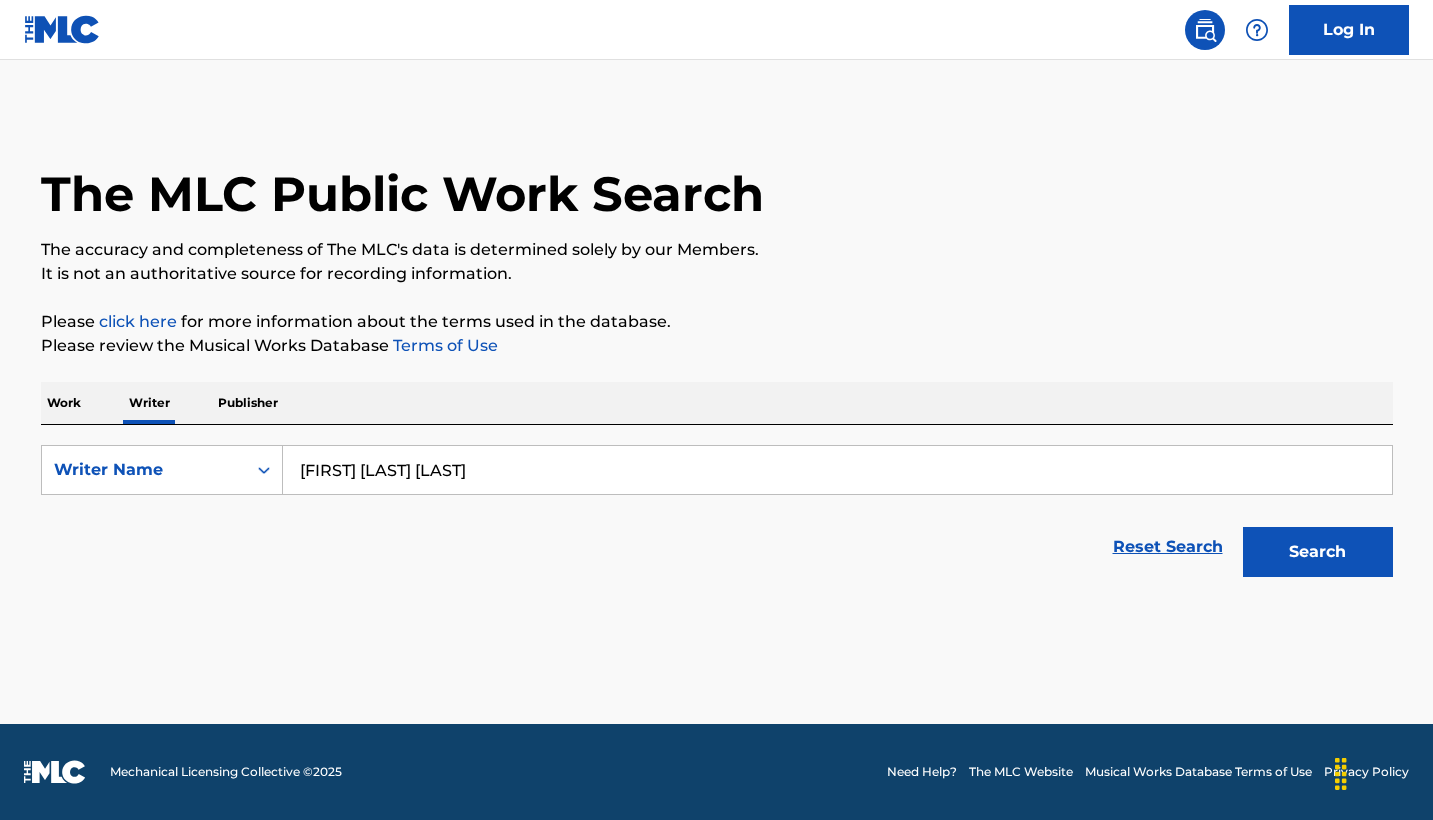 click on "Search" at bounding box center [1318, 552] 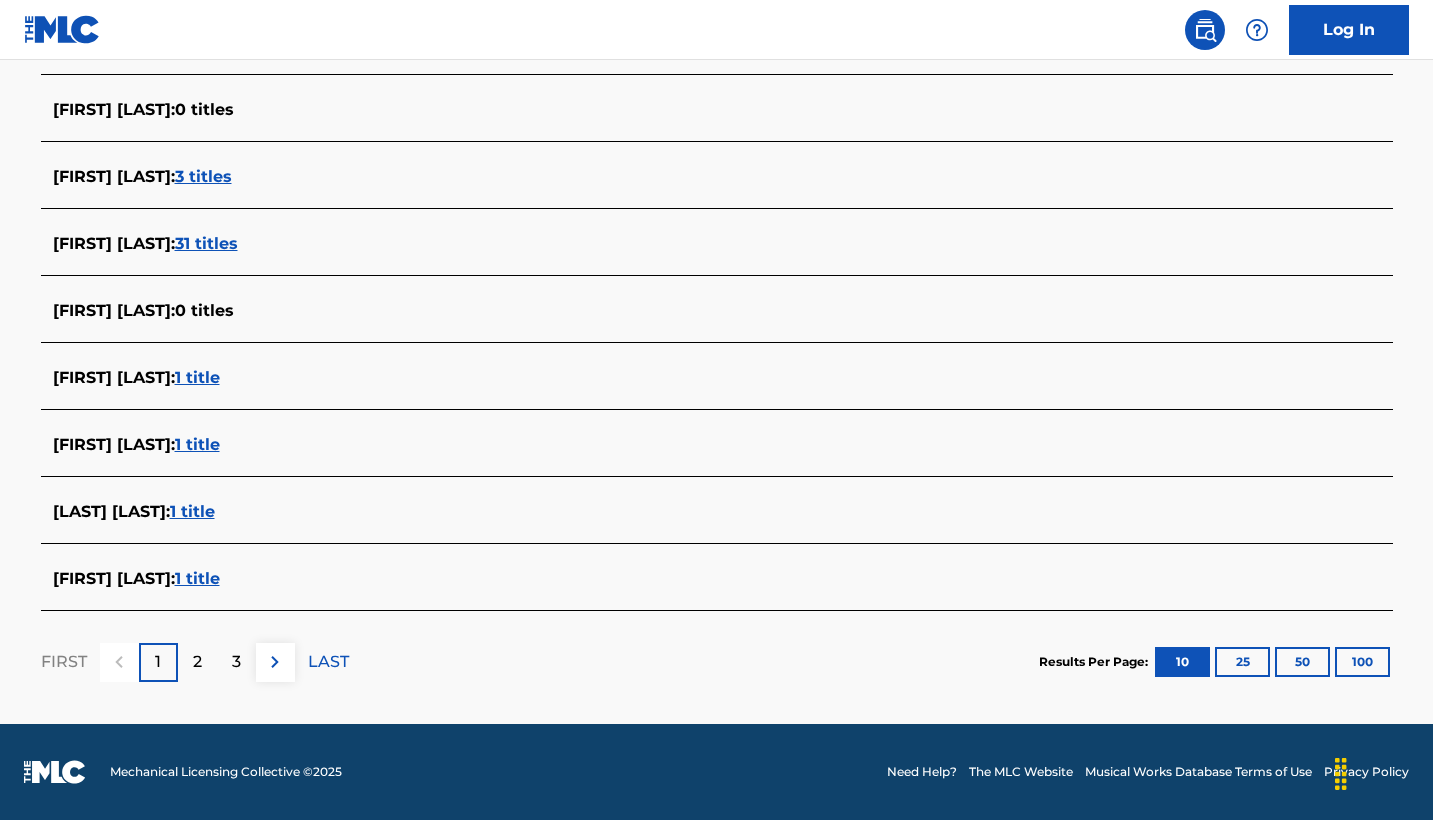 scroll, scrollTop: 690, scrollLeft: 0, axis: vertical 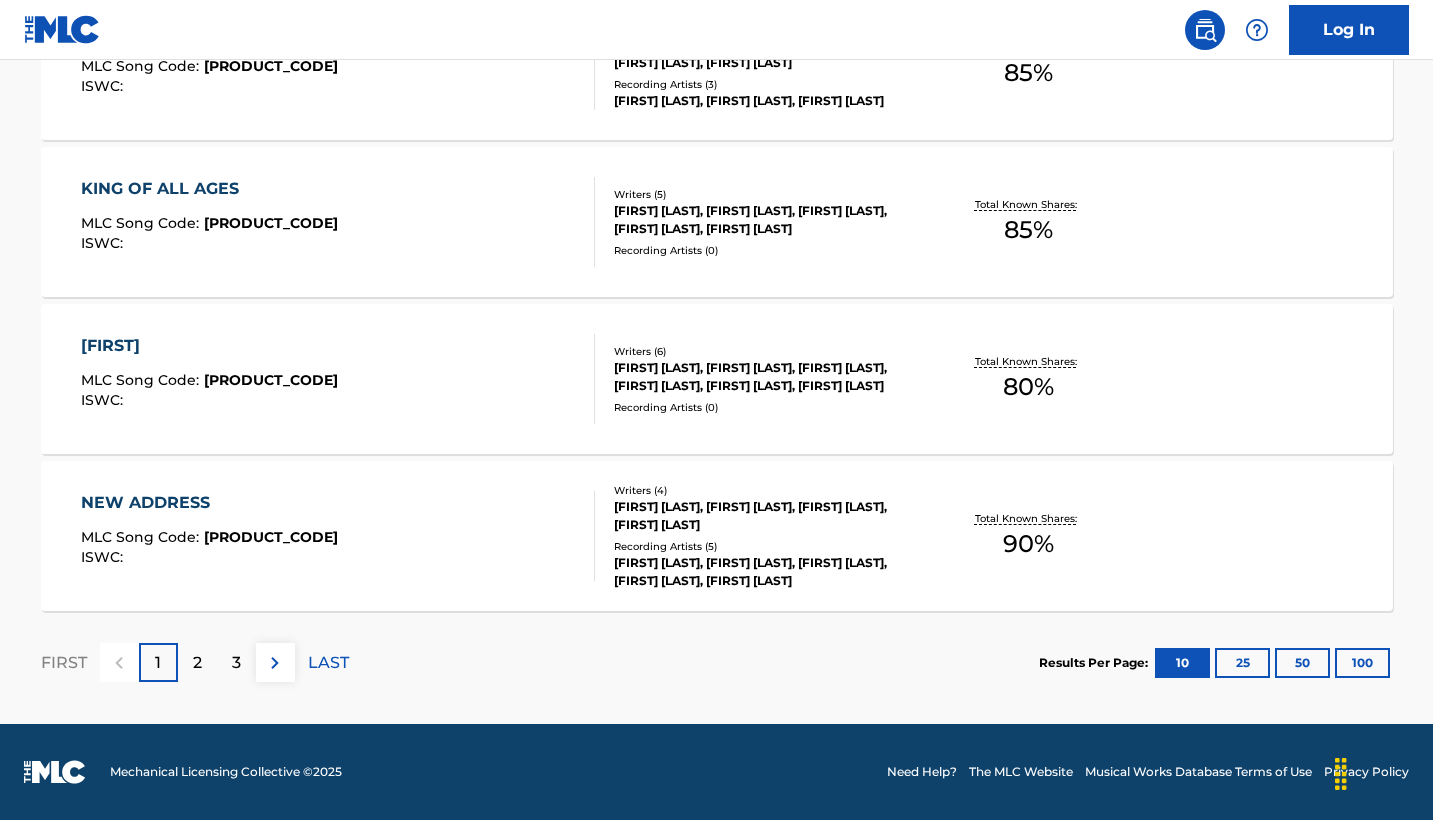 click on "2" at bounding box center (197, 662) 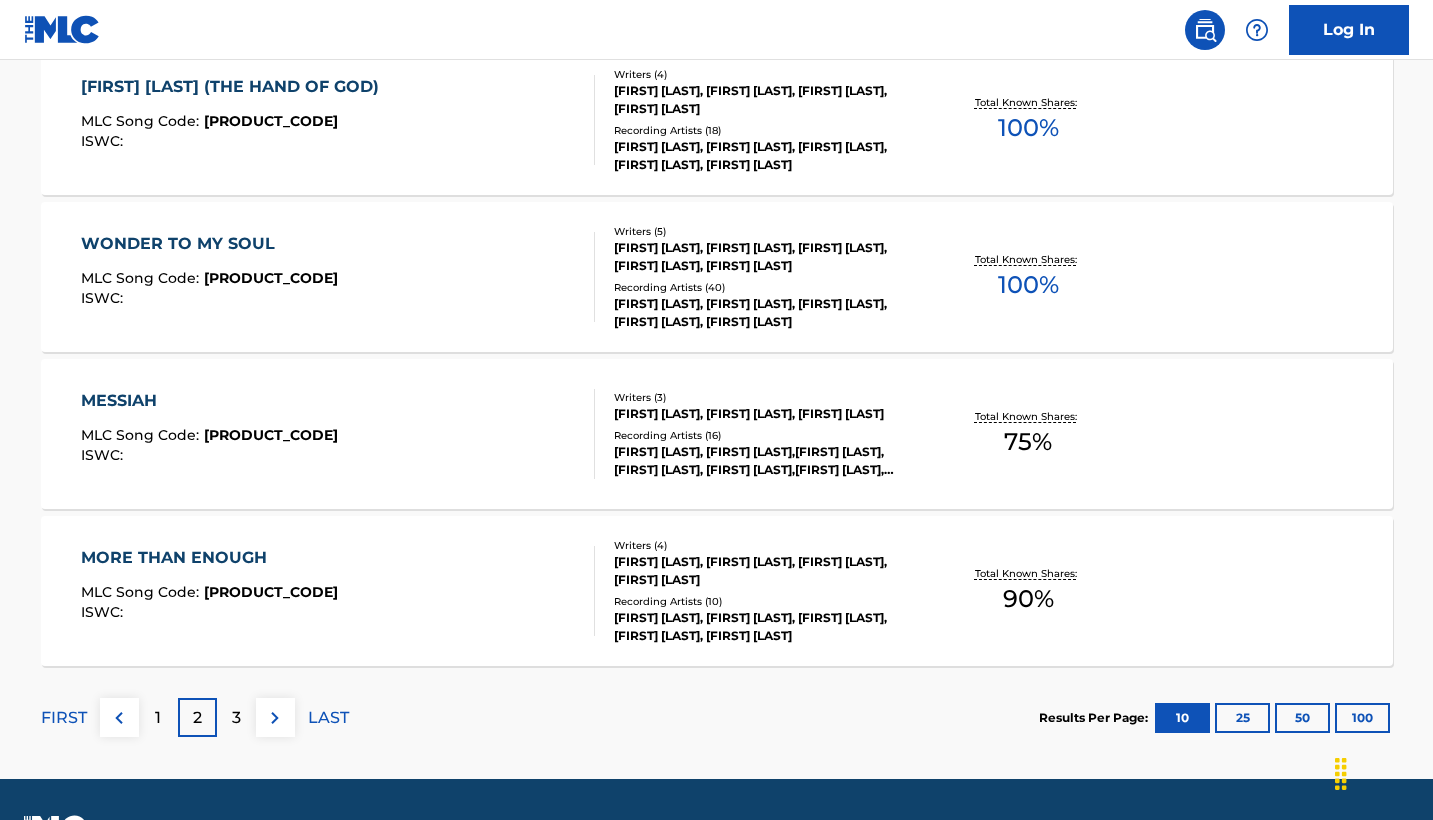 scroll, scrollTop: 1584, scrollLeft: 0, axis: vertical 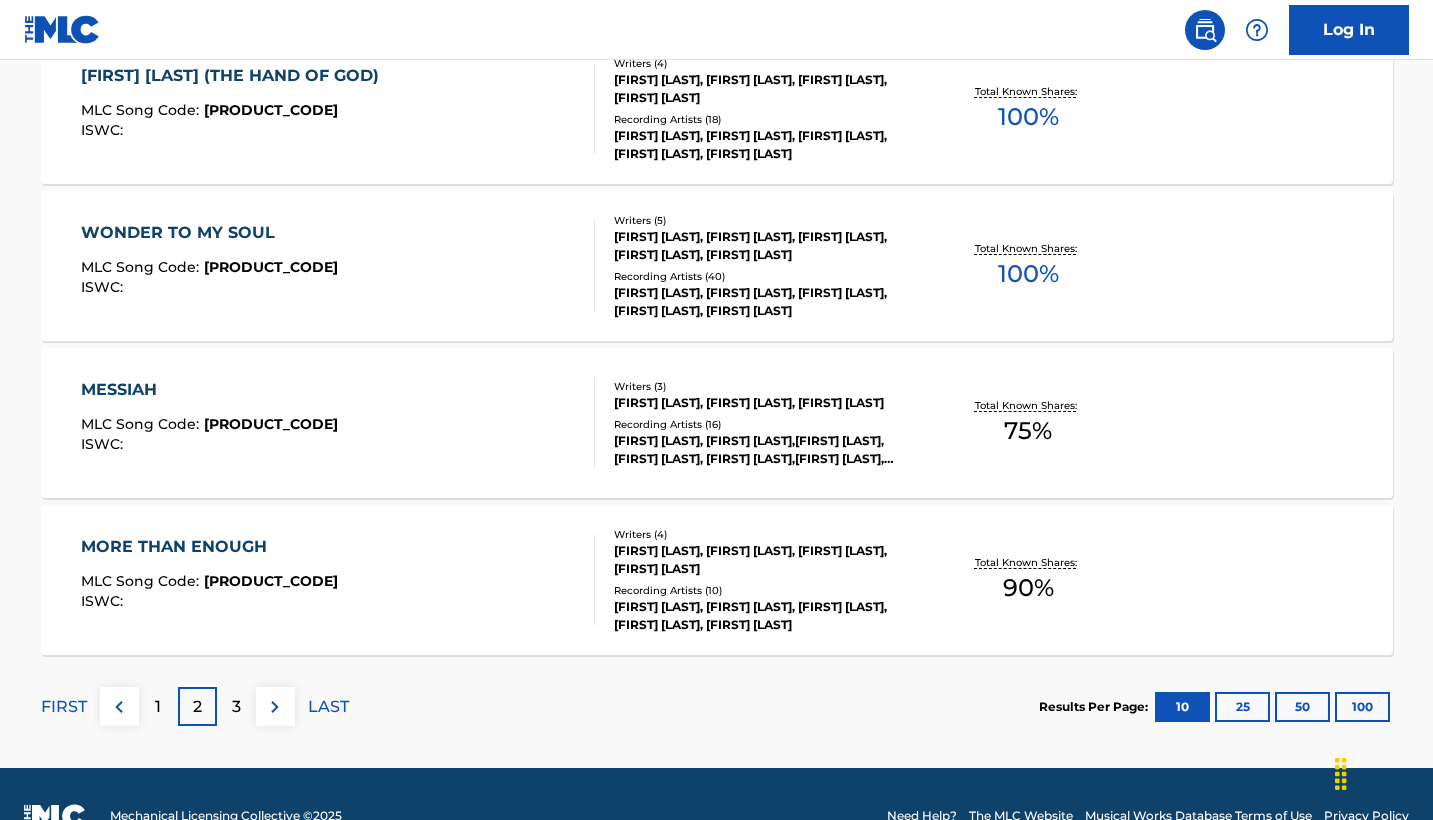 click on "3" at bounding box center [236, 707] 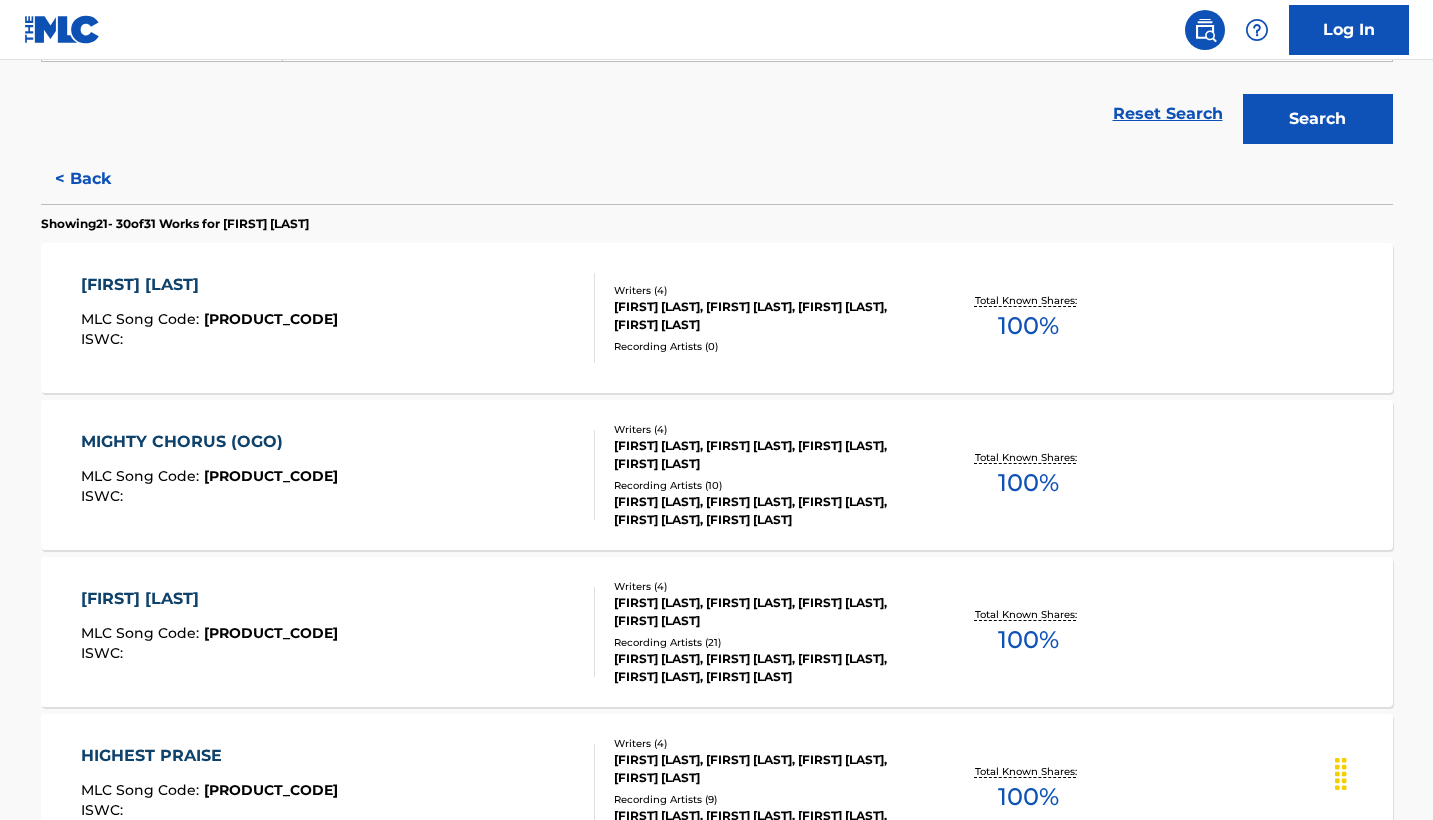 scroll, scrollTop: 424, scrollLeft: 0, axis: vertical 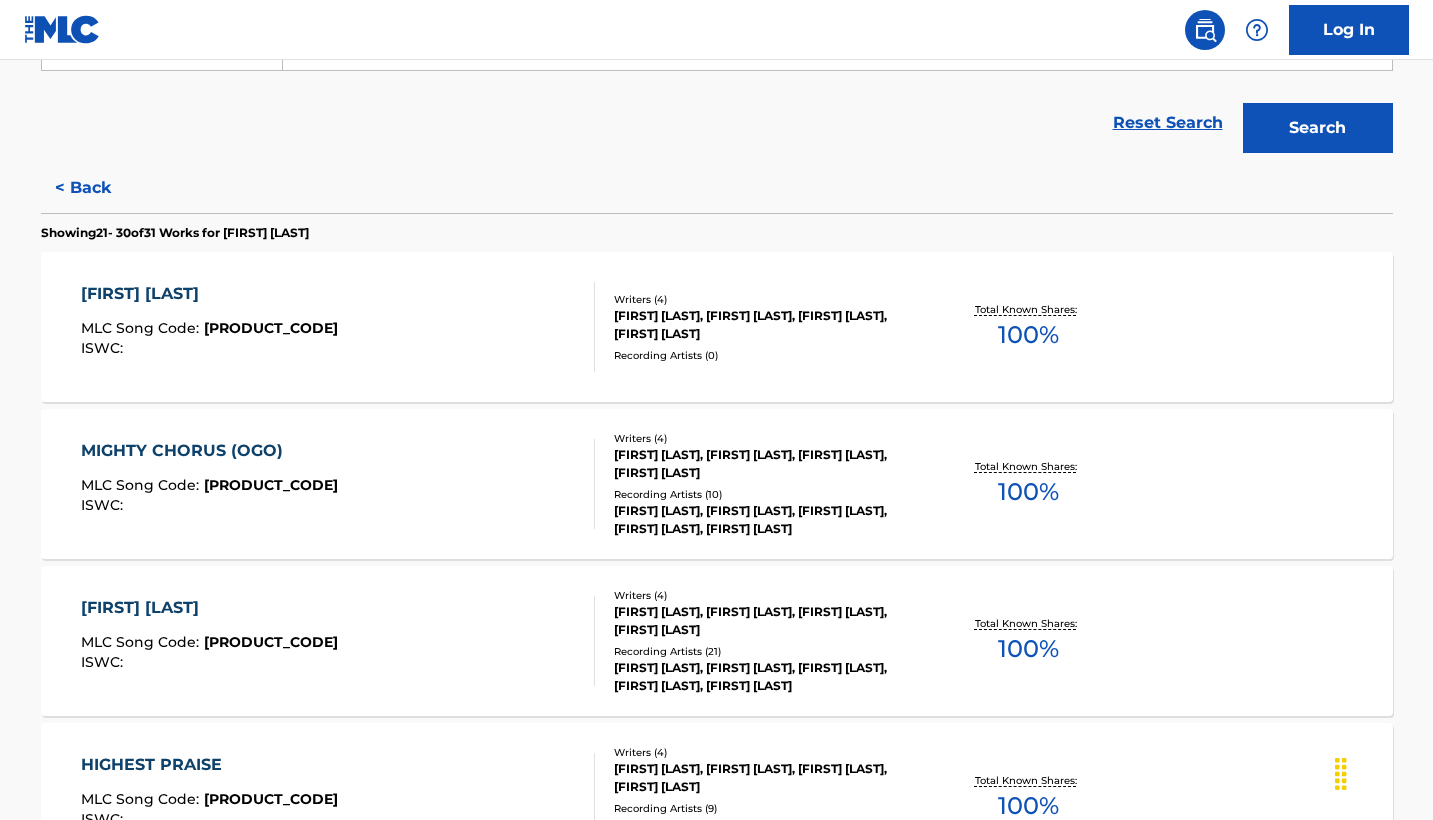 click on "Writers ( 4 ) [FIRST] [LAST], [FIRST] [LAST], [FIRST] [LAST], [FIRST] [LAST] Recording Artists ( 0 )" at bounding box center [755, 327] 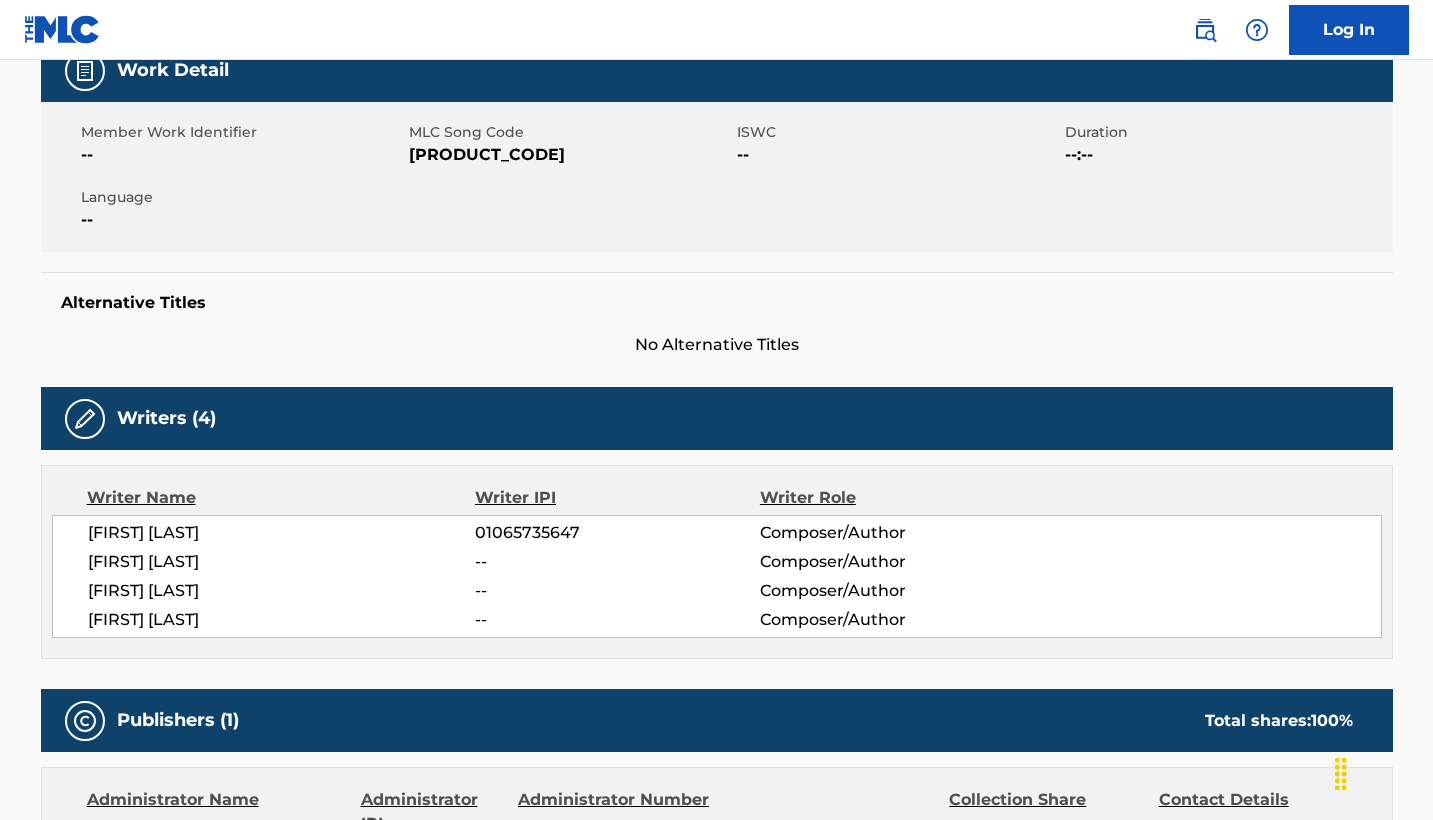 scroll, scrollTop: 319, scrollLeft: 0, axis: vertical 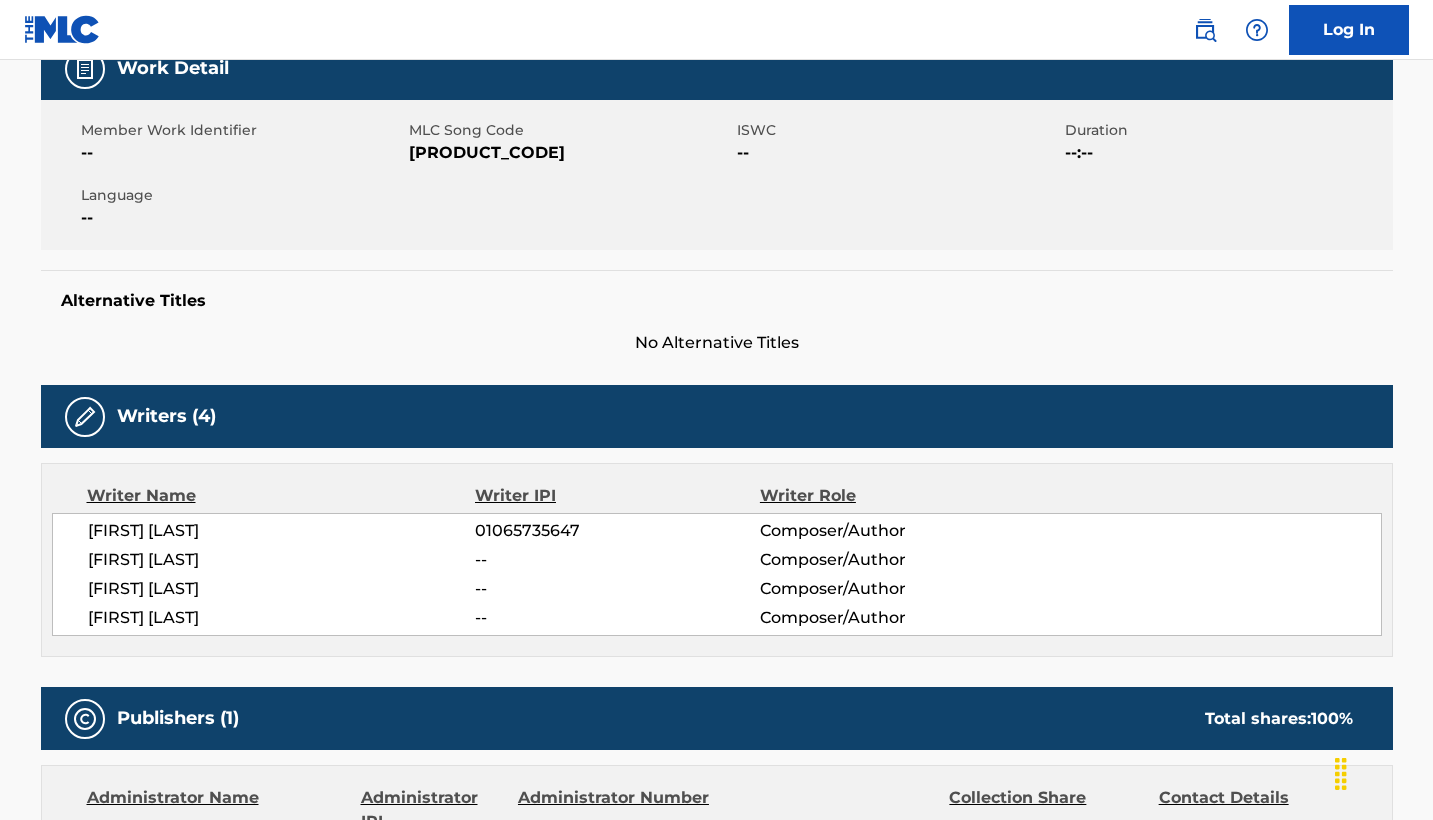 click on "Alternative Titles No Alternative Titles" at bounding box center [717, 312] 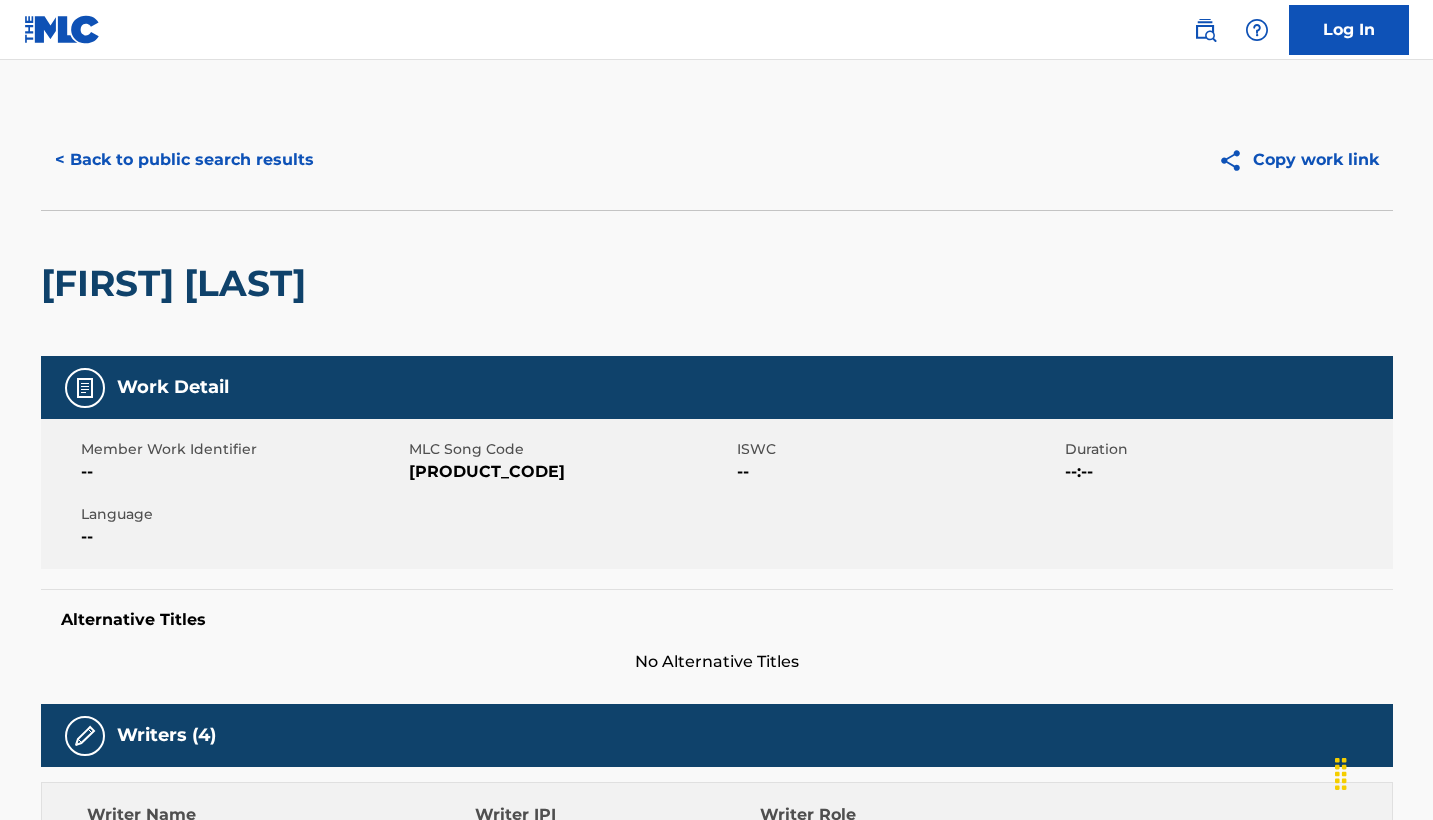 scroll, scrollTop: 0, scrollLeft: 0, axis: both 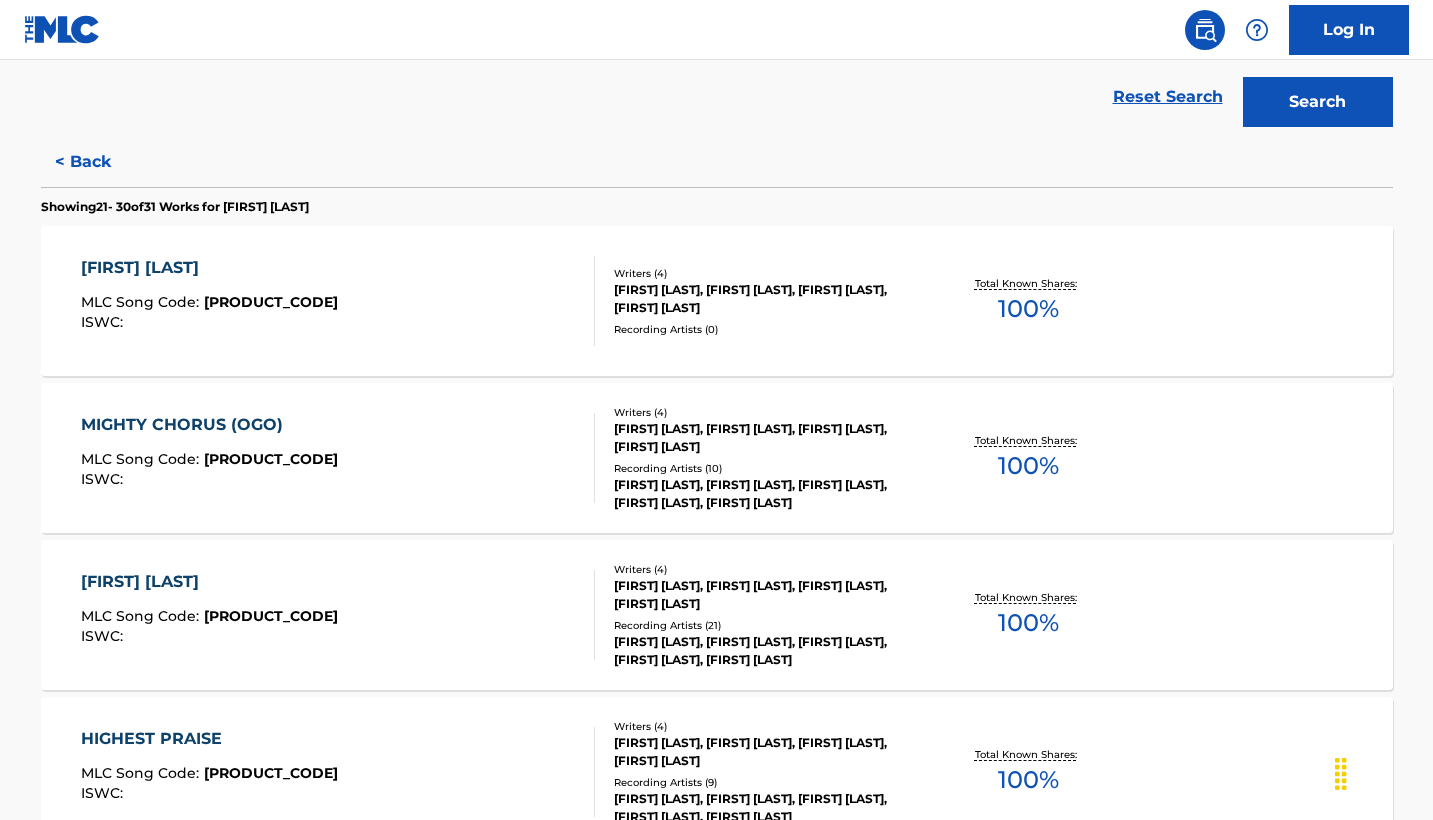 click on "< Back" at bounding box center [101, 162] 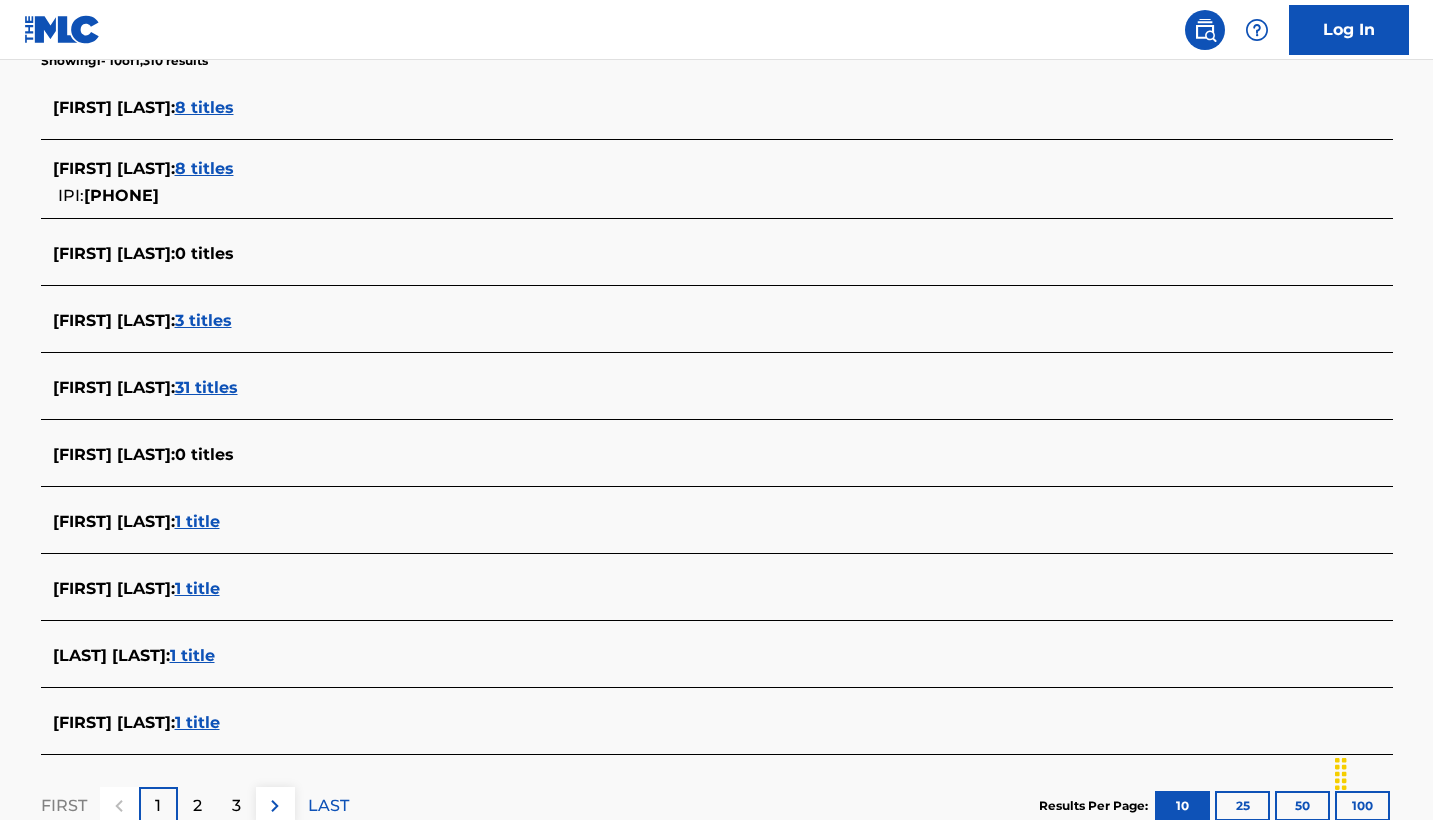 scroll, scrollTop: 547, scrollLeft: 0, axis: vertical 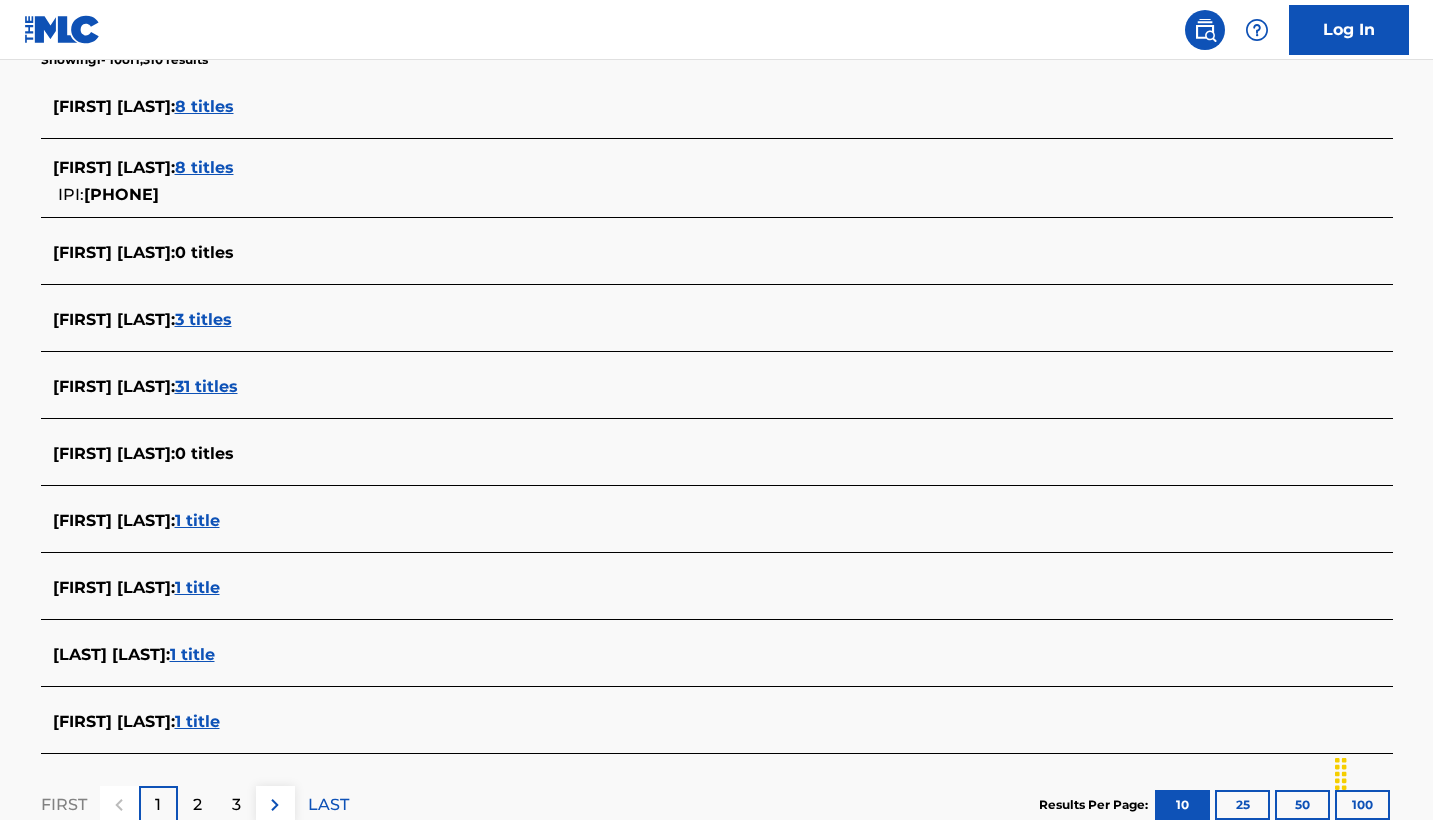 click on "31 titles" at bounding box center (206, 386) 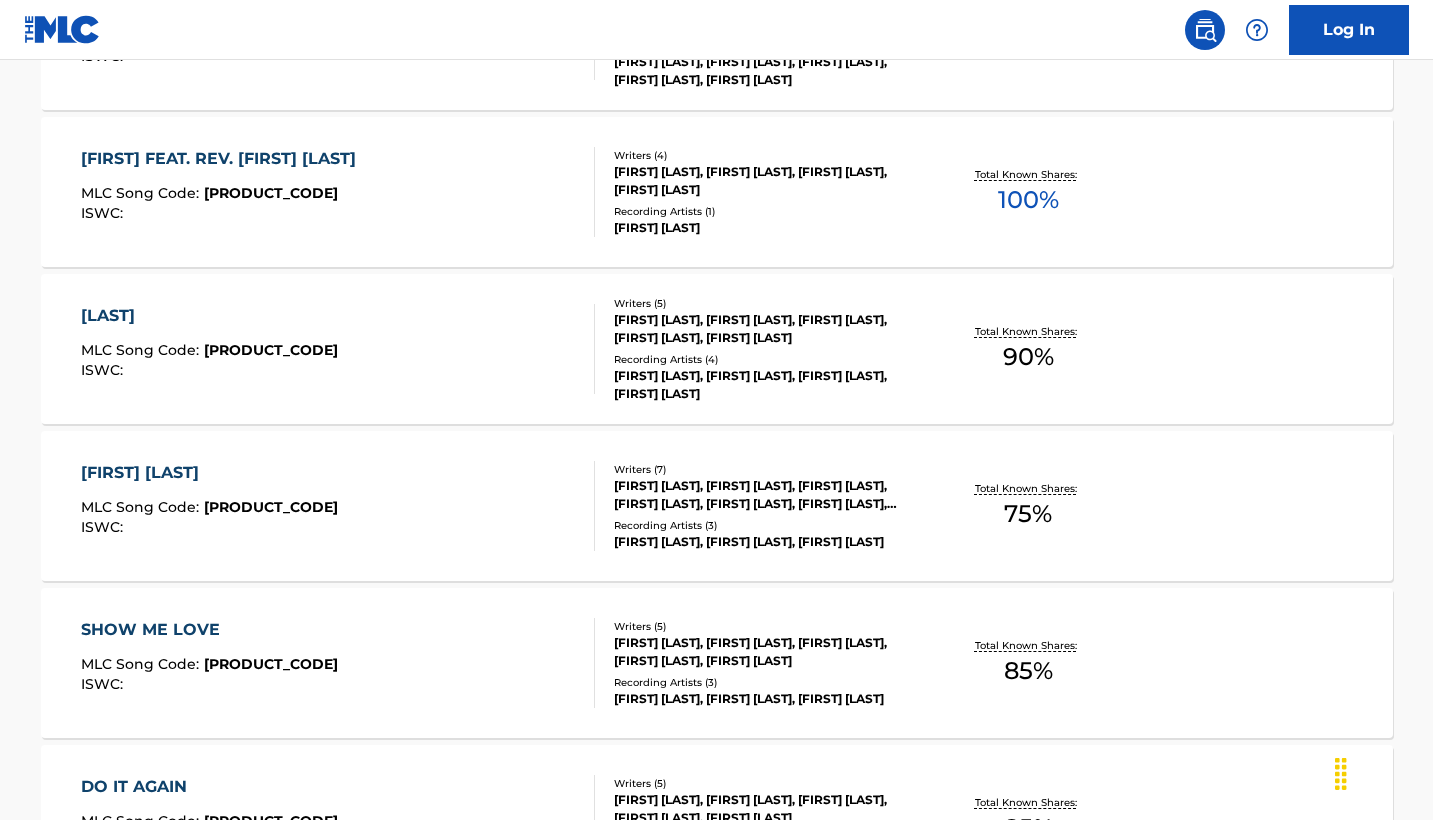 scroll, scrollTop: 1618, scrollLeft: 0, axis: vertical 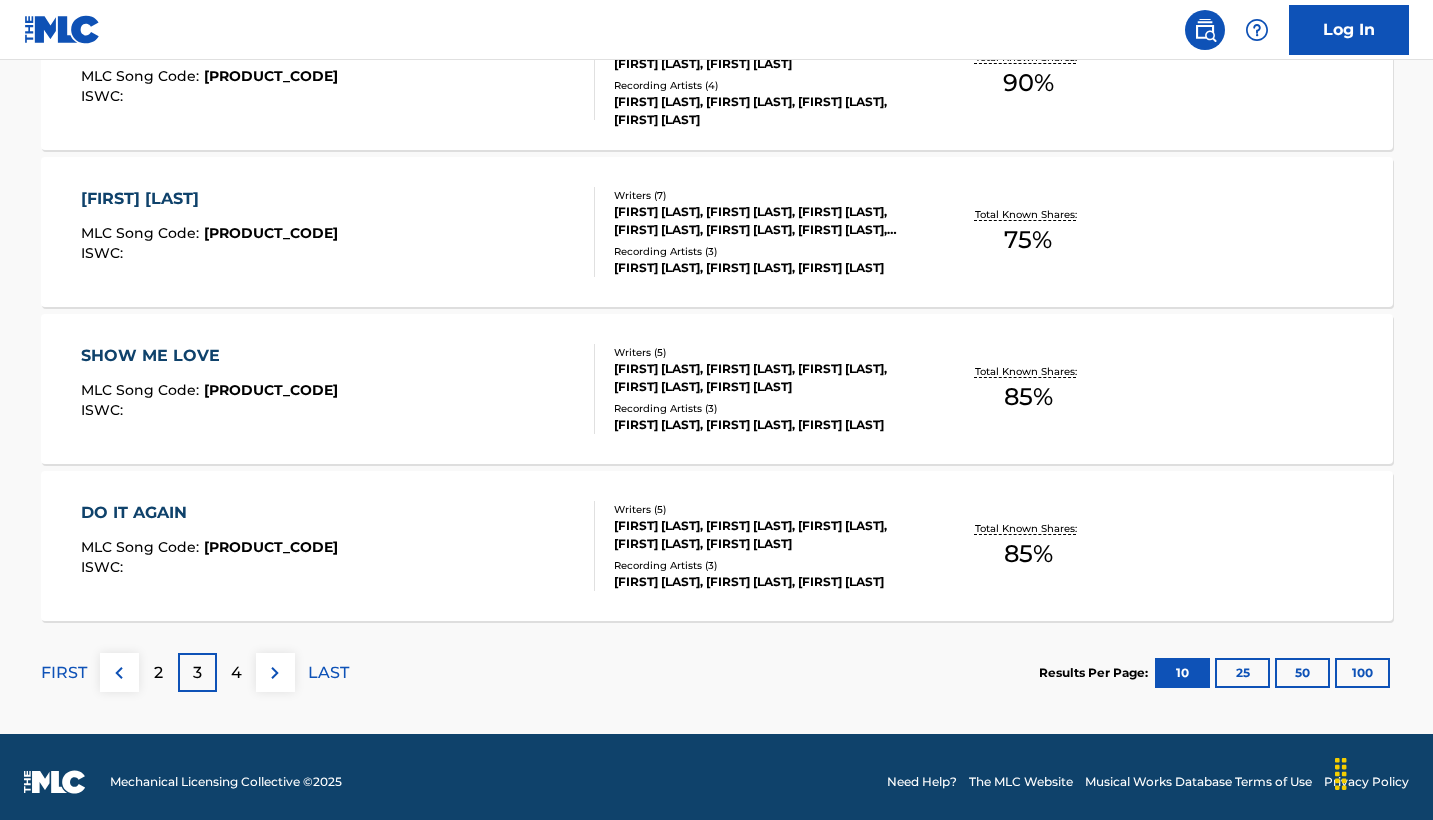 click on "2" at bounding box center [158, 673] 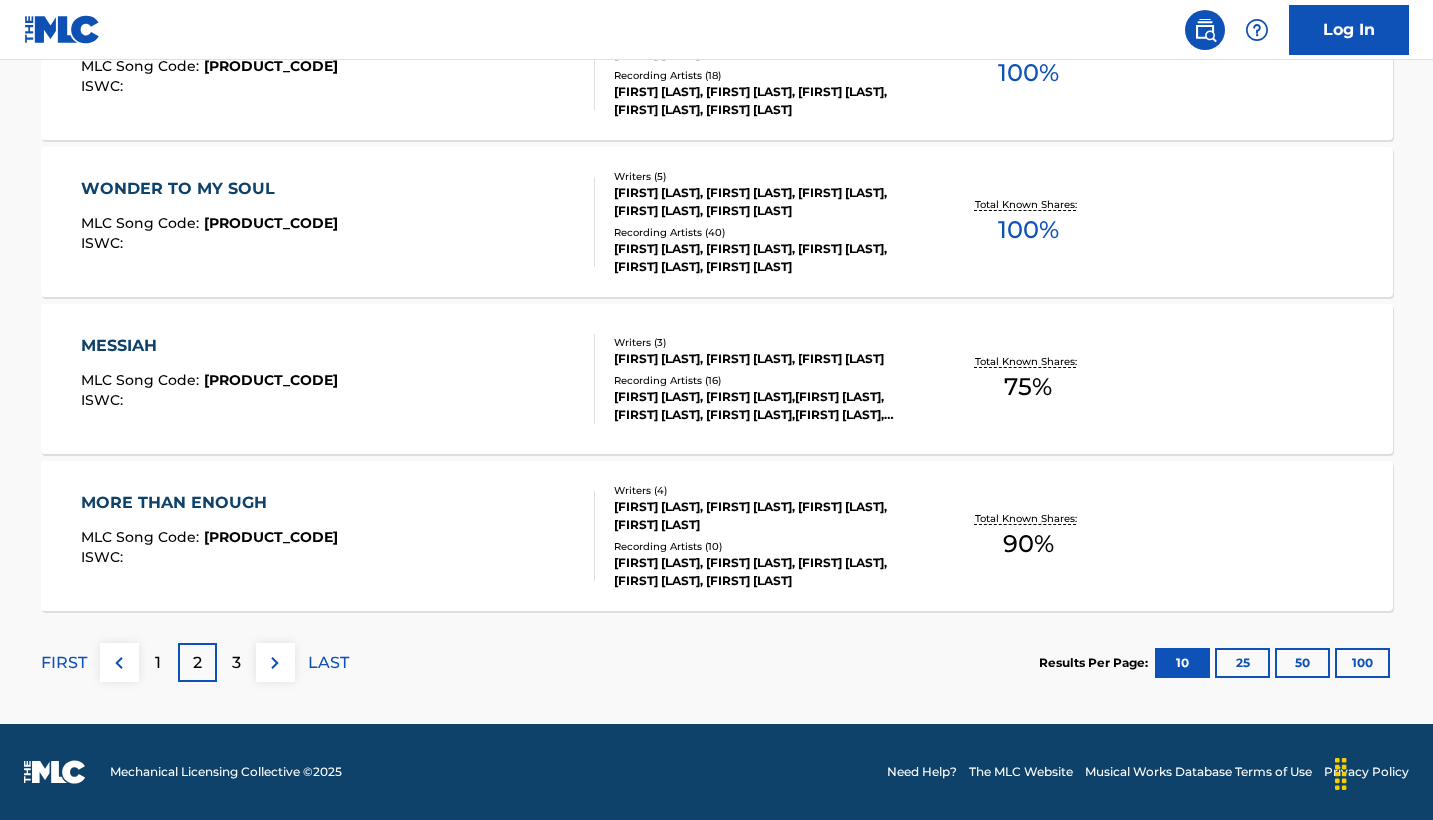 scroll, scrollTop: 1628, scrollLeft: 0, axis: vertical 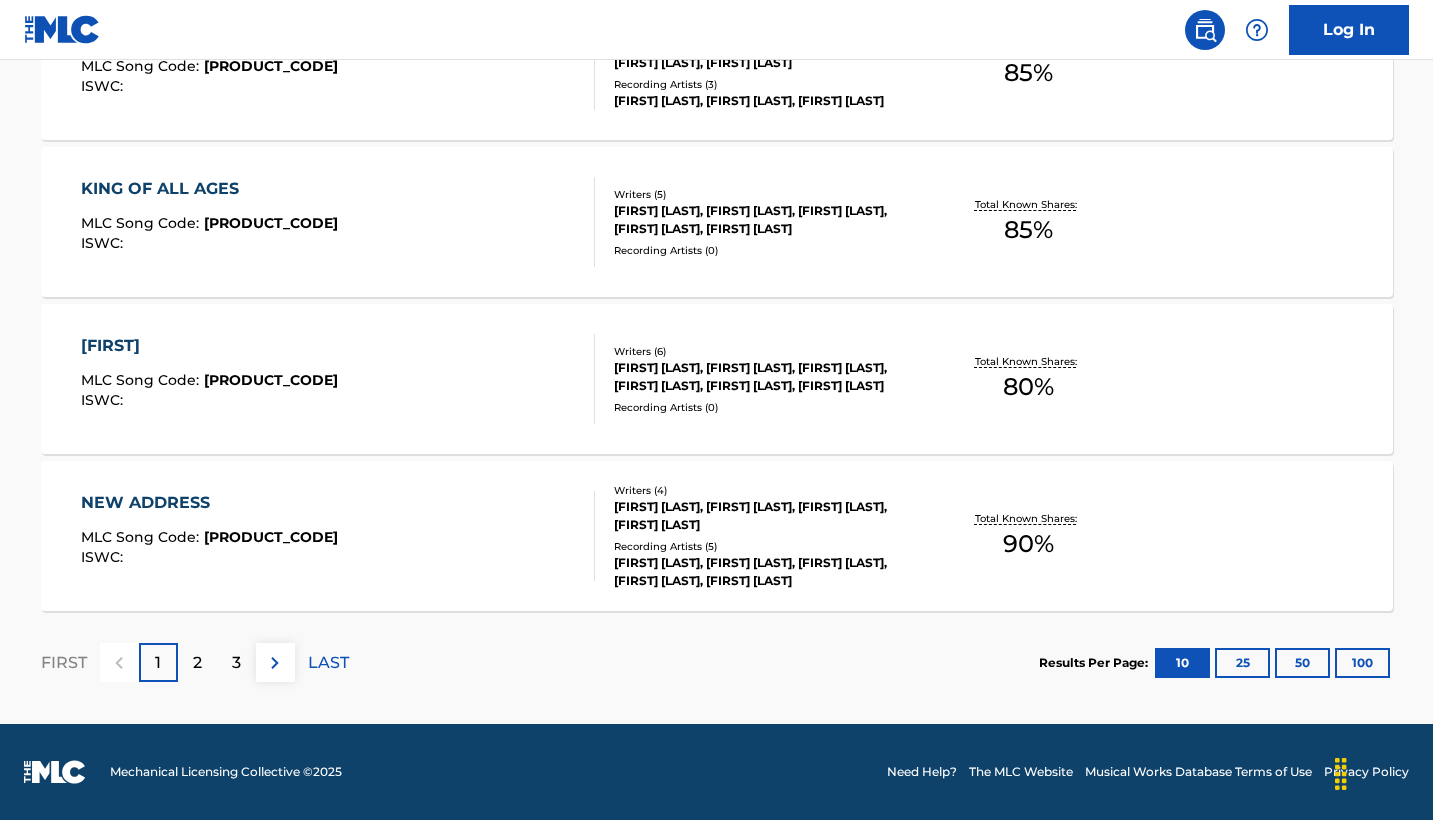 click on "2" at bounding box center (197, 662) 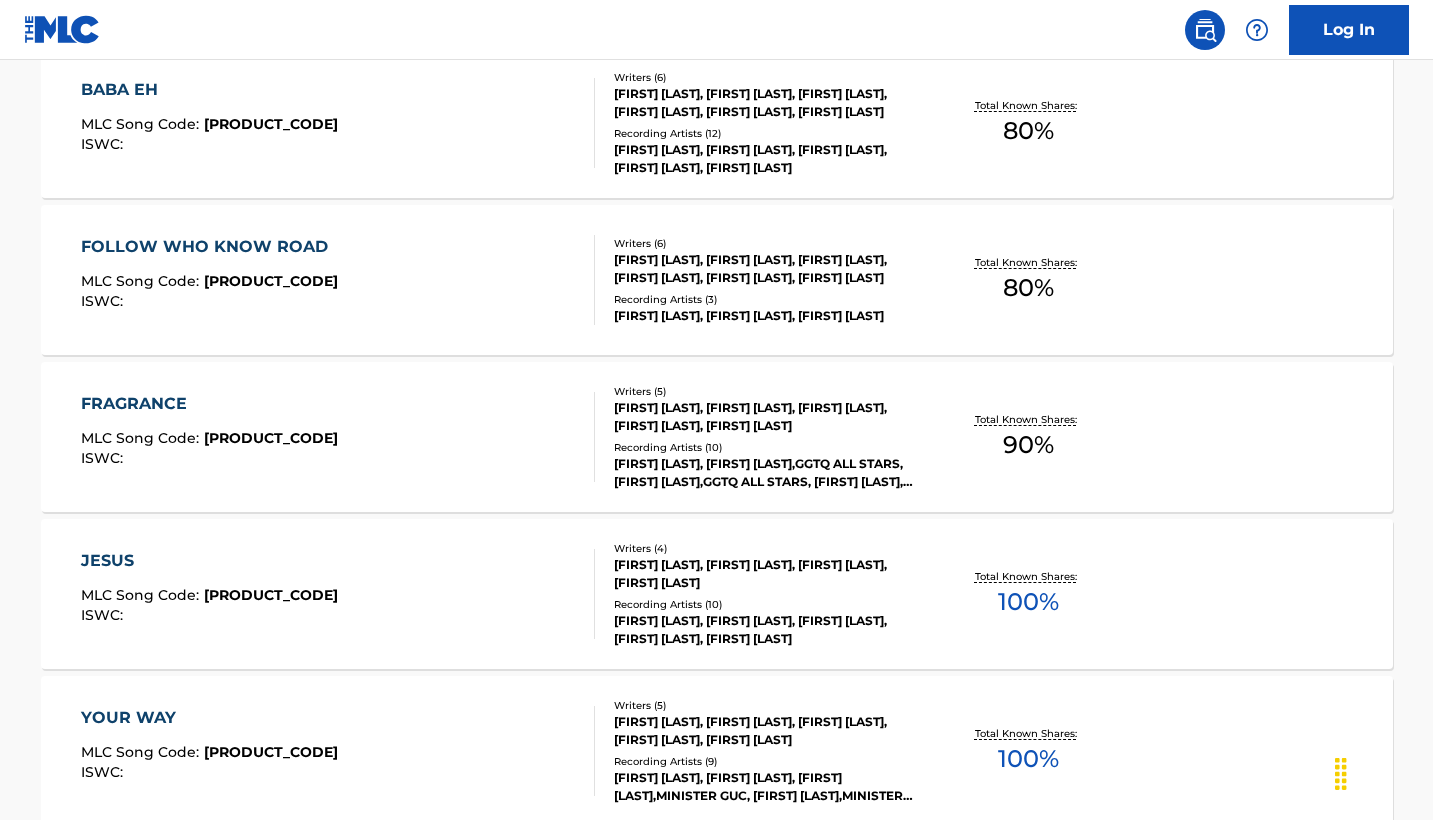 scroll, scrollTop: 789, scrollLeft: 0, axis: vertical 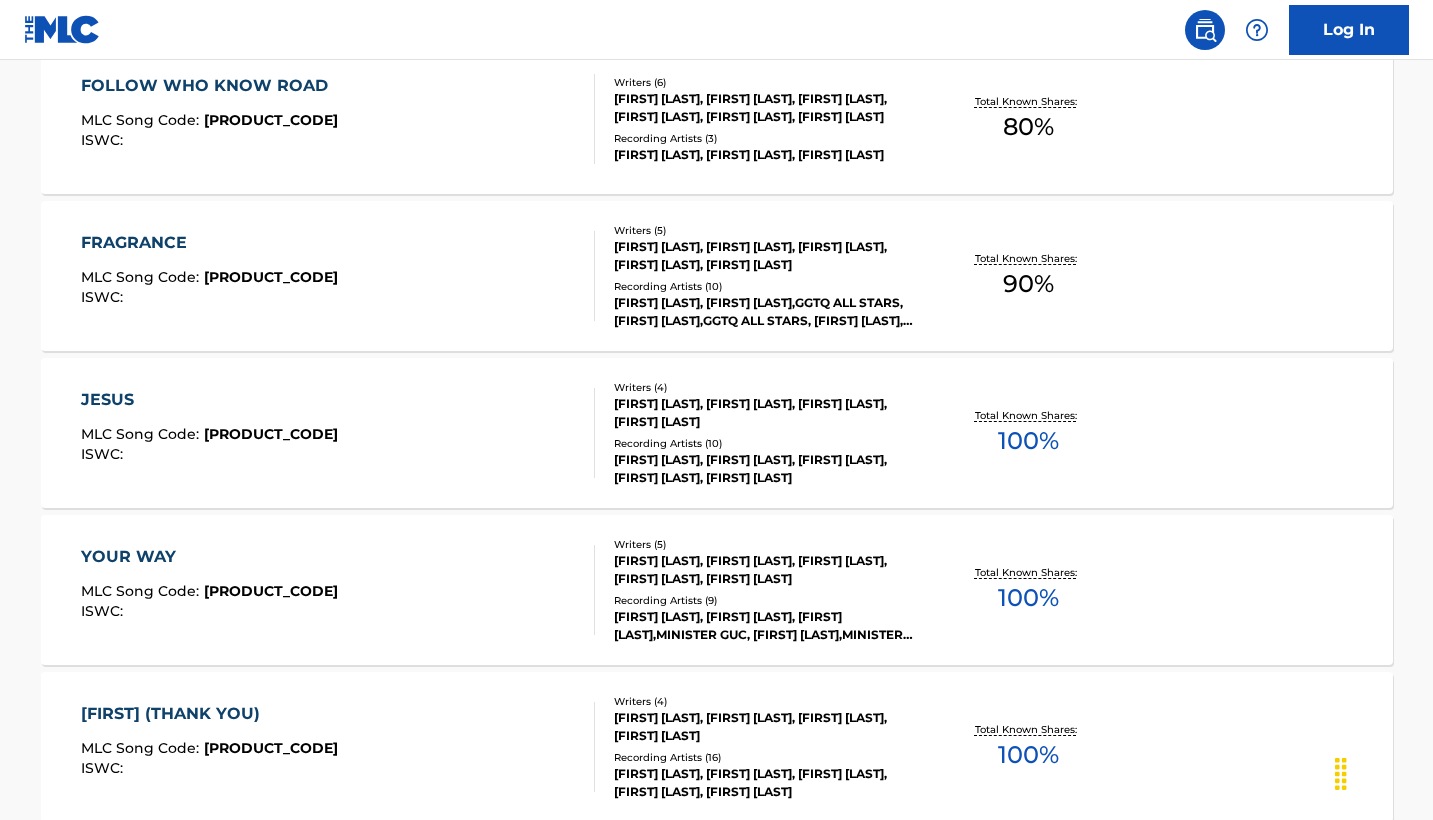 click on "FRAGRANCE" at bounding box center (209, 243) 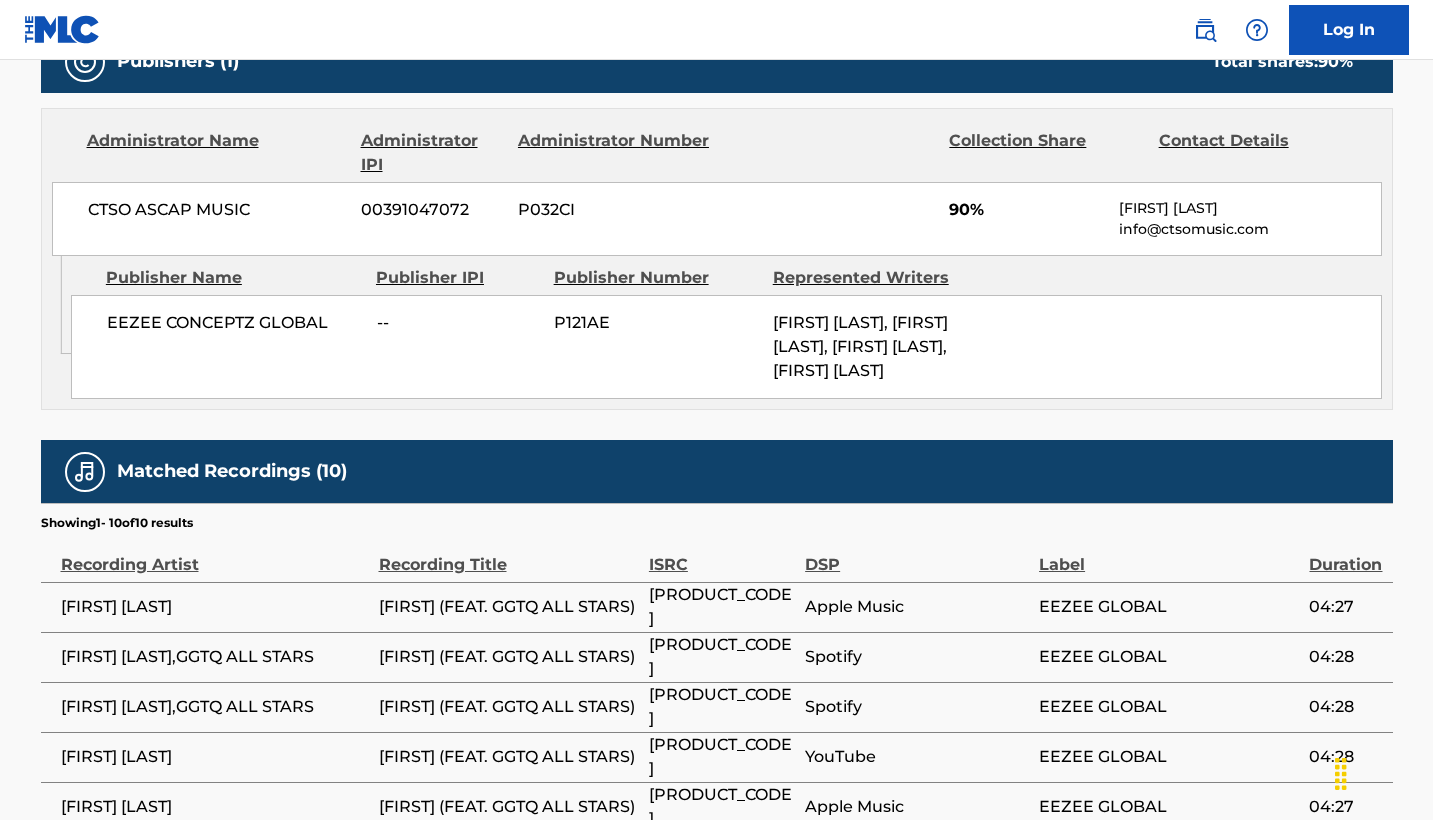 scroll, scrollTop: 992, scrollLeft: 0, axis: vertical 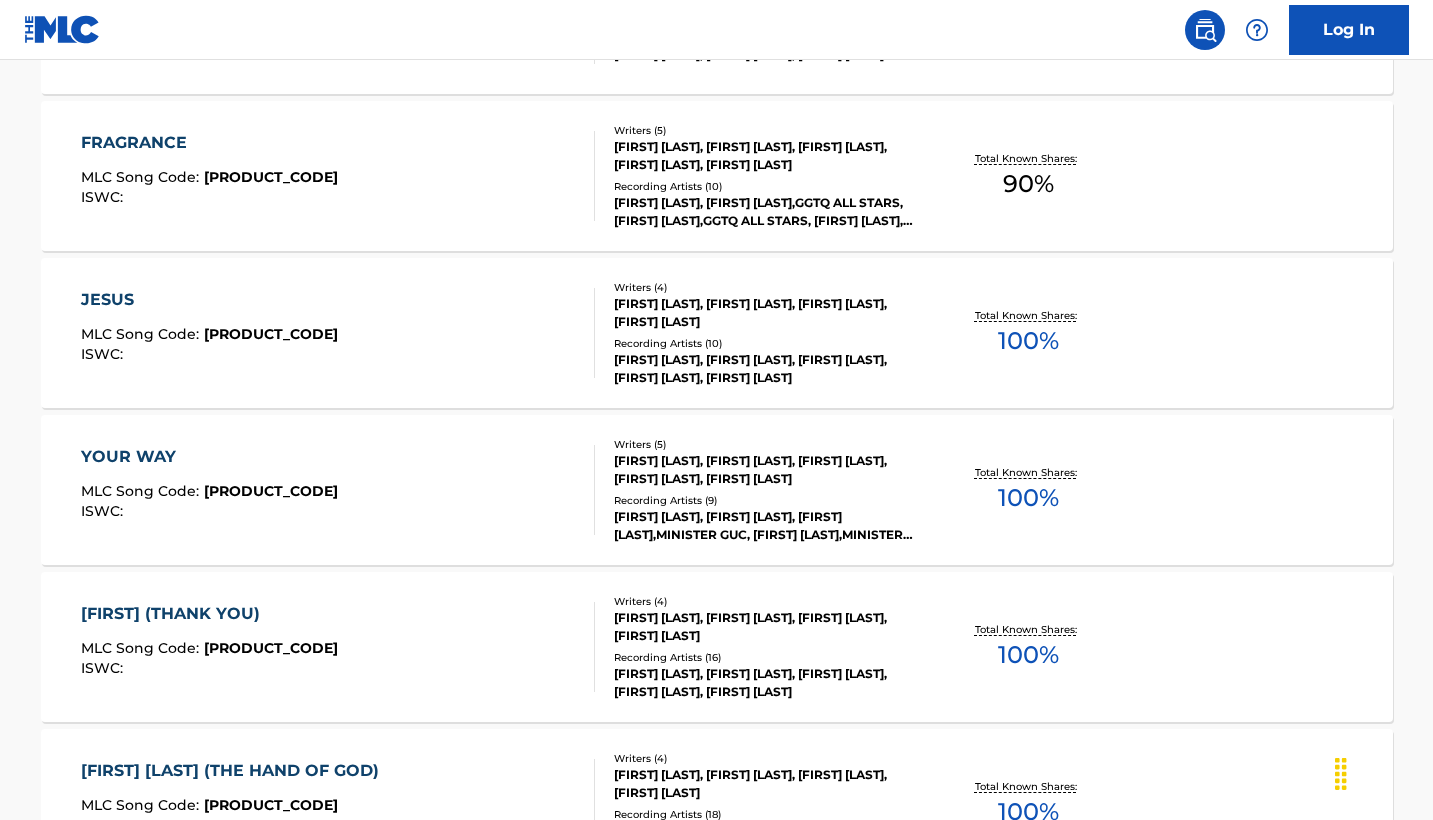 click on "Total Known Shares: 100 %" at bounding box center (1028, 333) 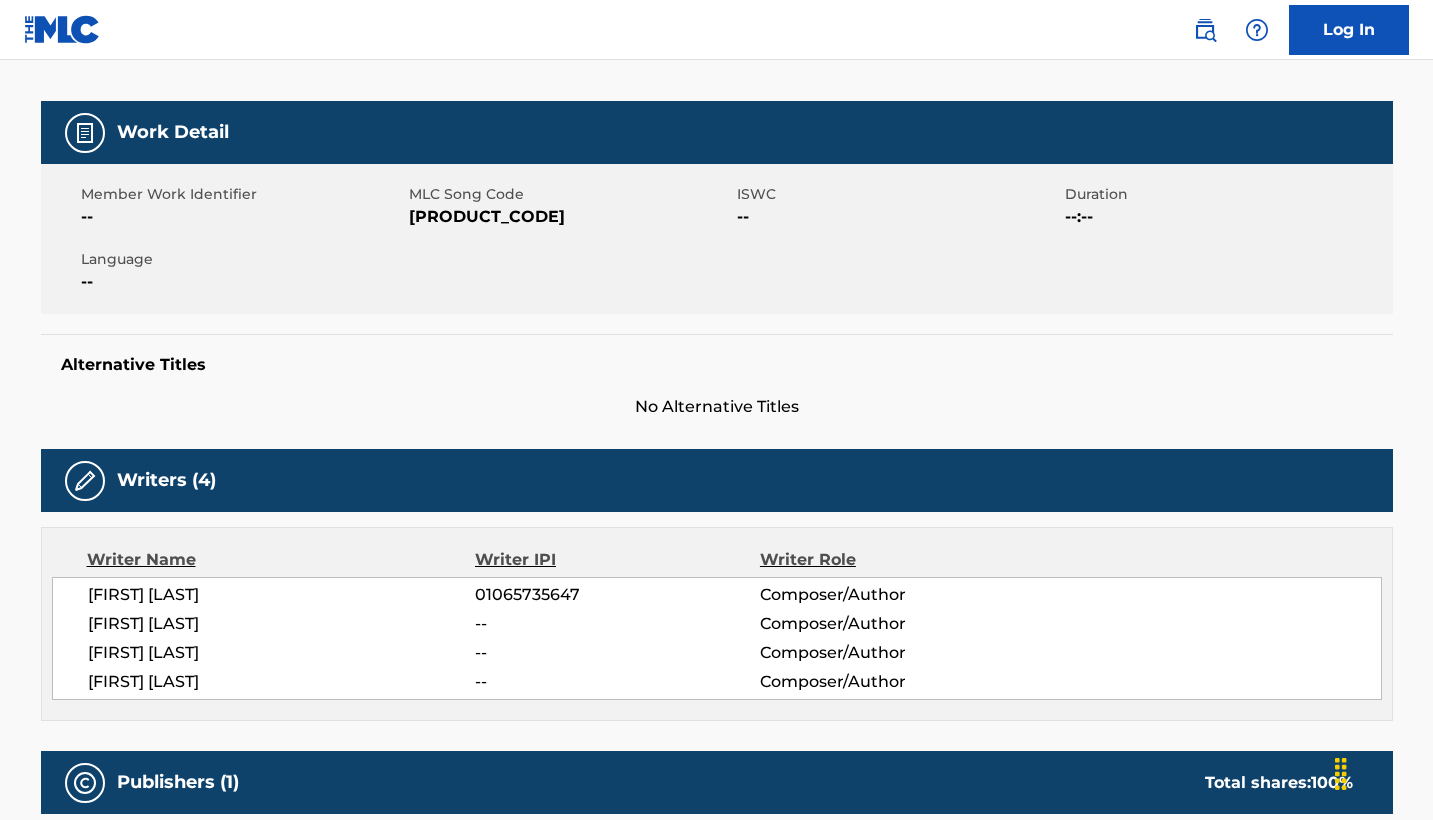 scroll, scrollTop: 175, scrollLeft: 0, axis: vertical 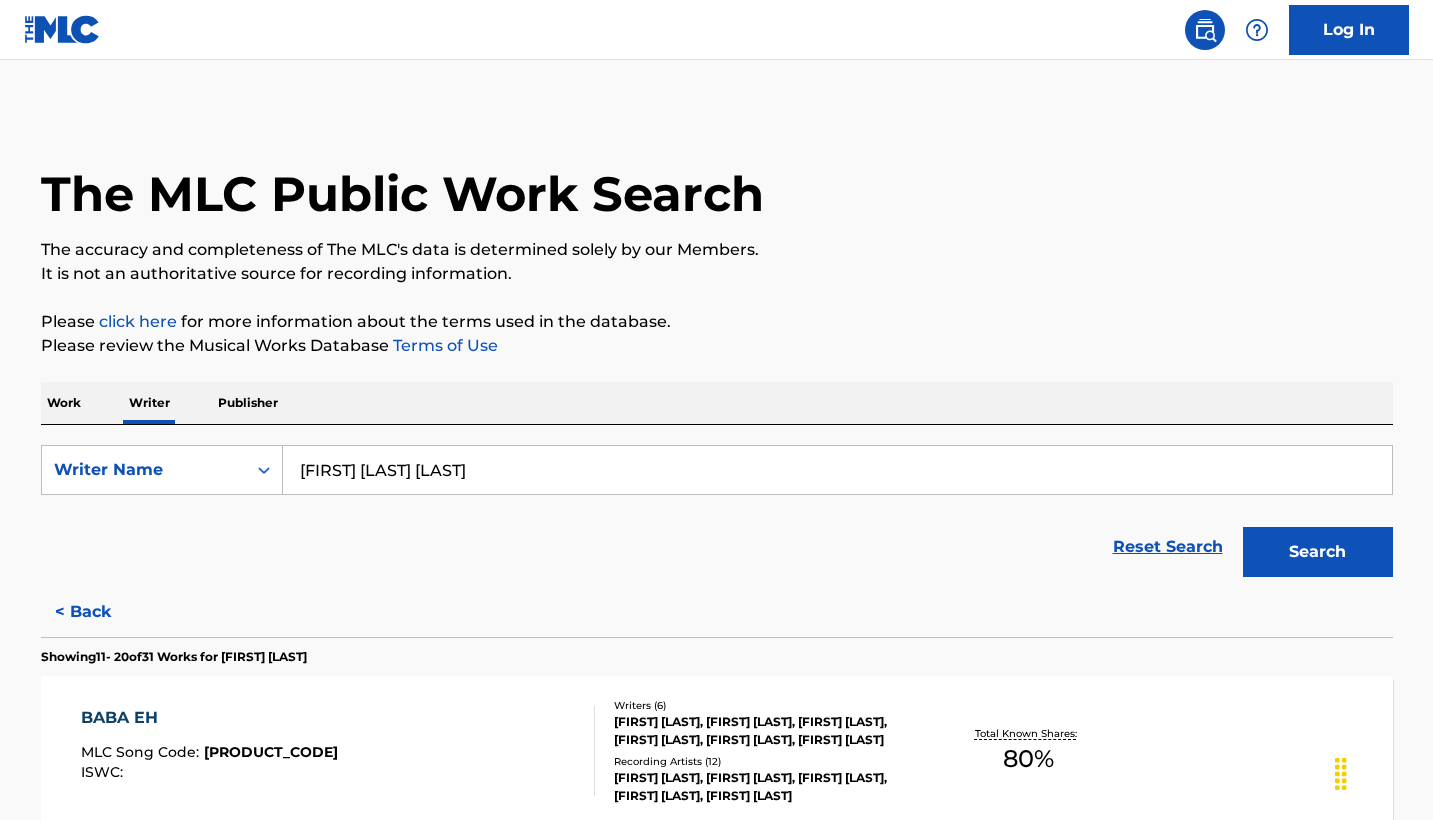 click on "Search" at bounding box center [1318, 552] 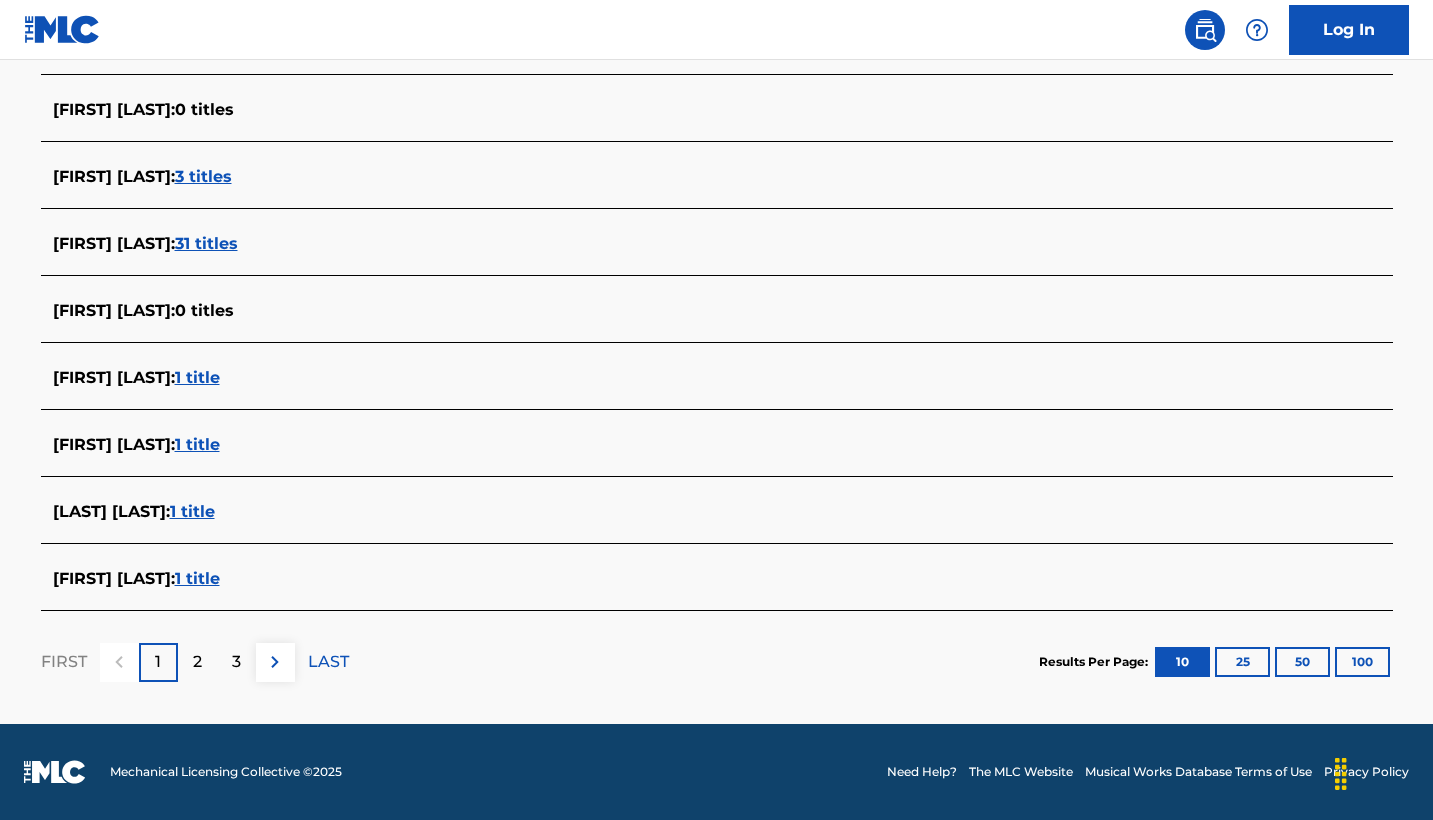 scroll, scrollTop: 676, scrollLeft: 0, axis: vertical 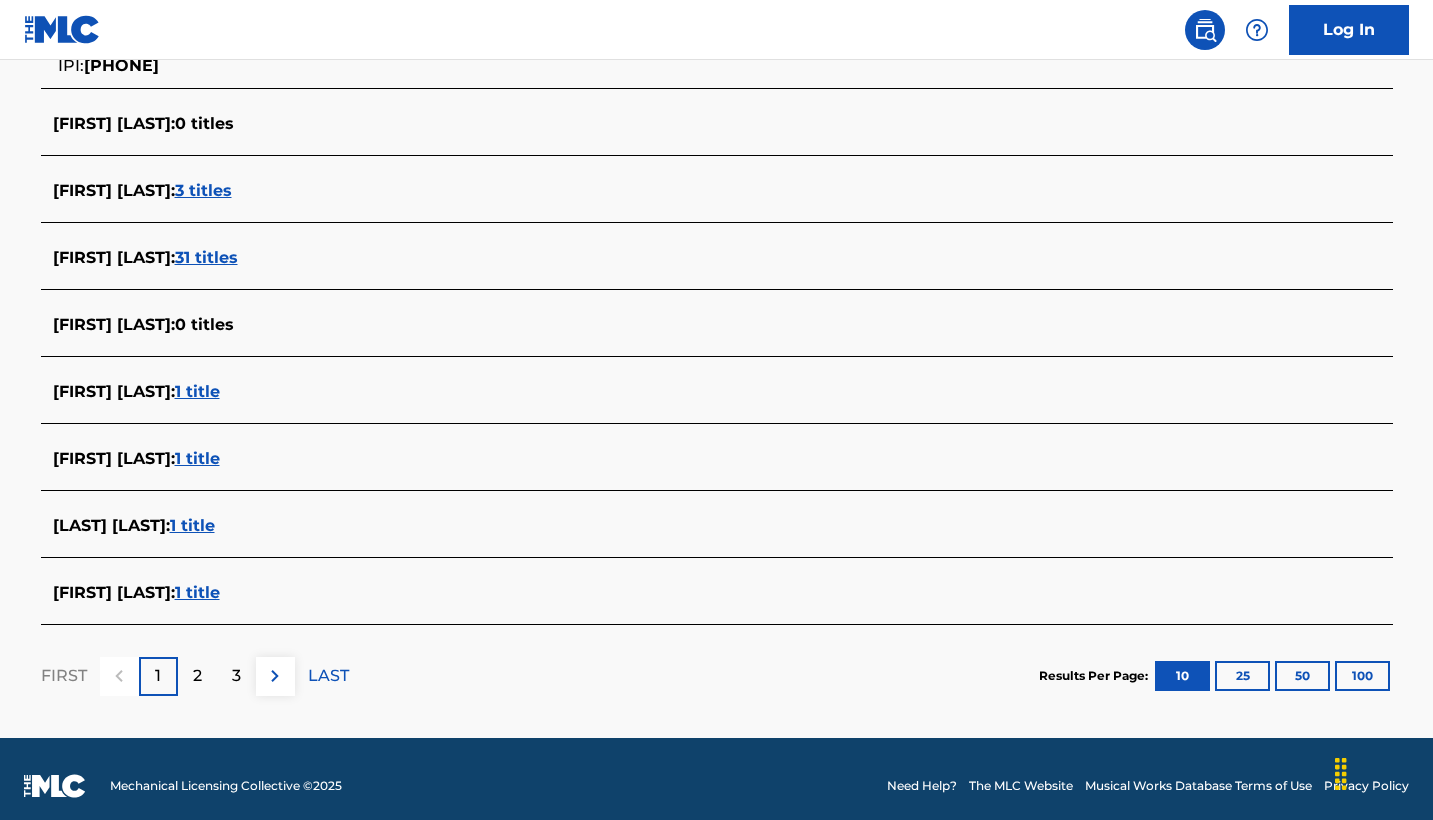click on "[FIRST] [LAST] :" at bounding box center [114, 257] 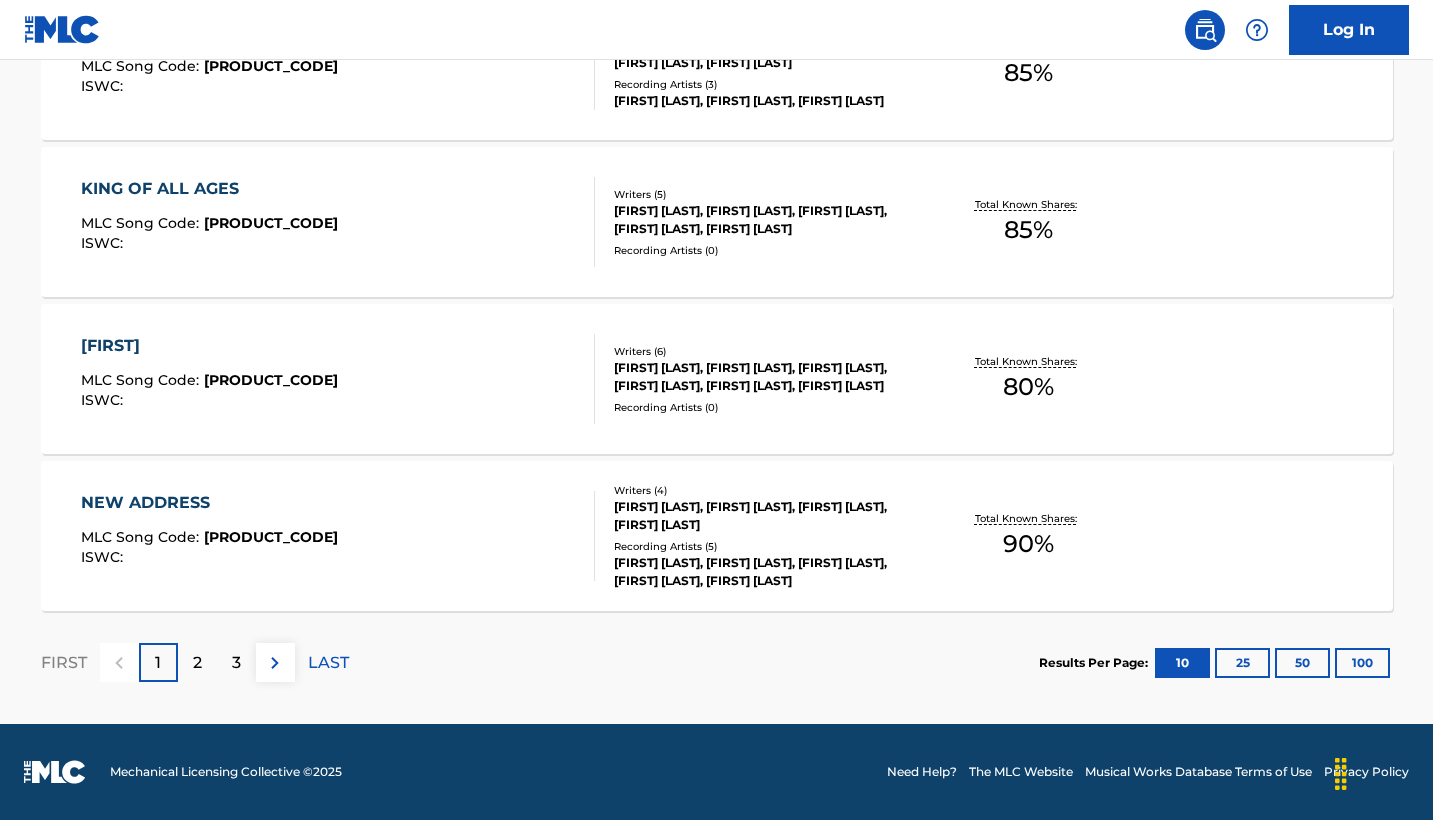 scroll, scrollTop: 1628, scrollLeft: 0, axis: vertical 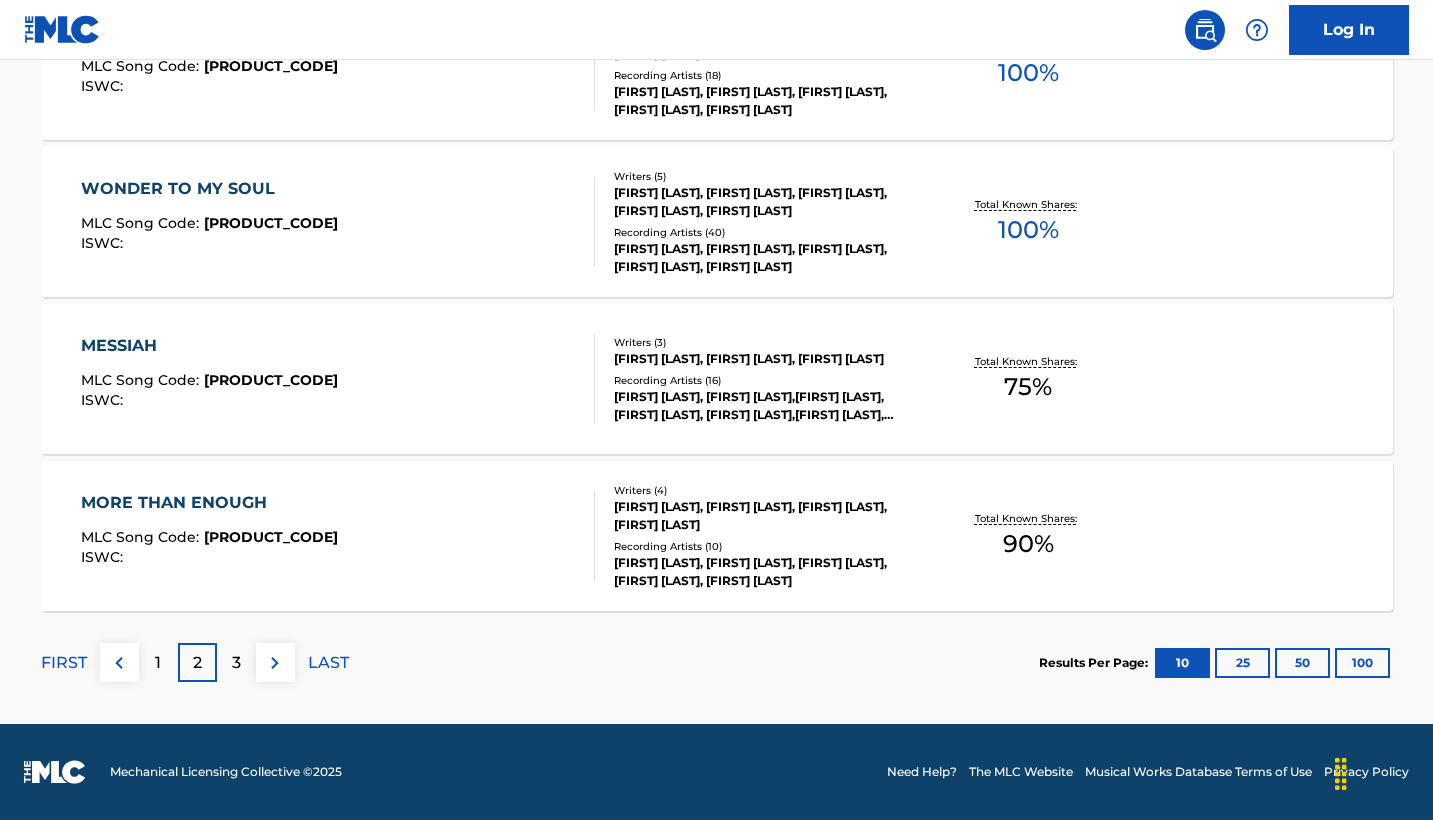 click on "1" at bounding box center [158, 663] 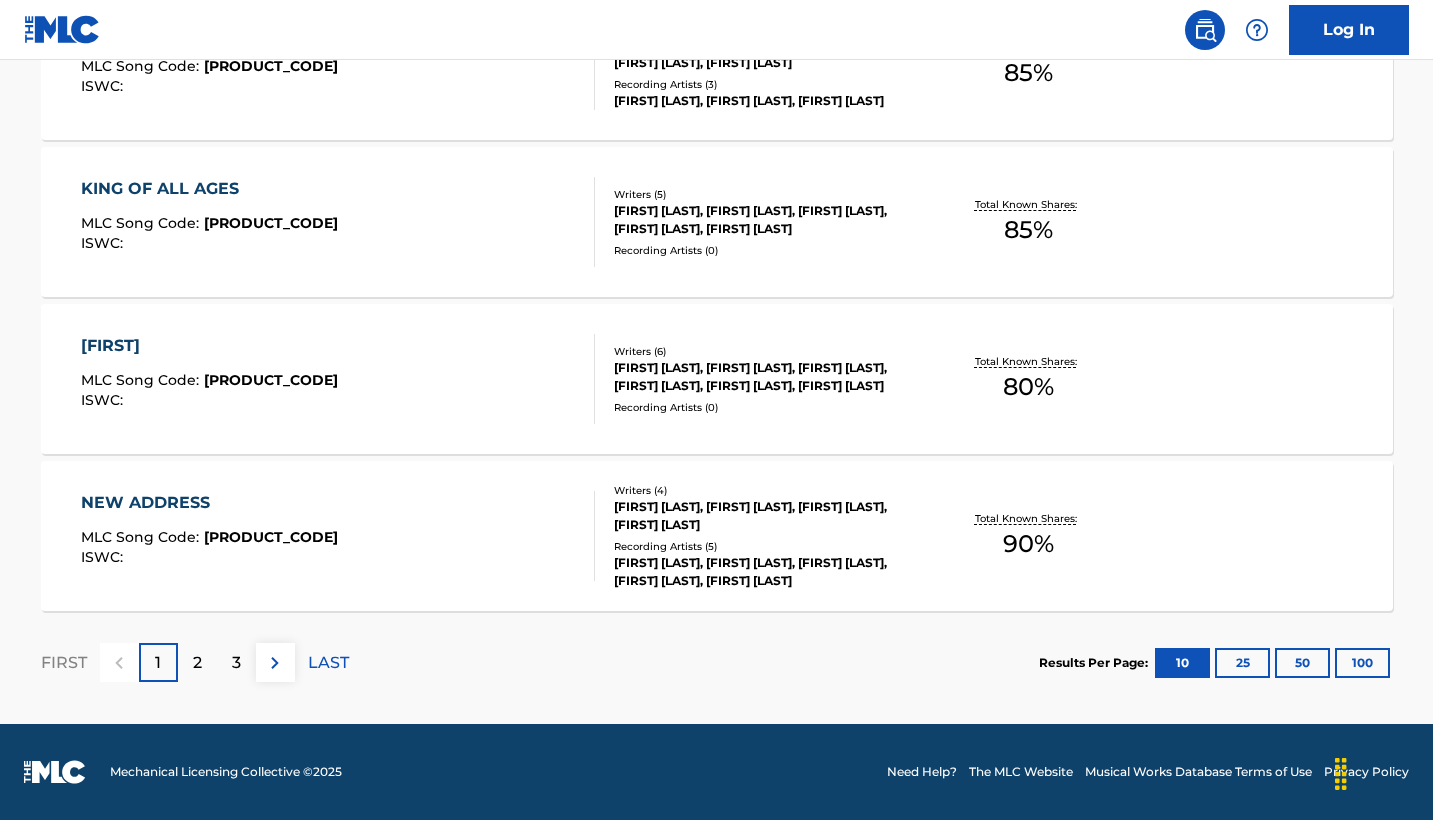 scroll, scrollTop: 1628, scrollLeft: 0, axis: vertical 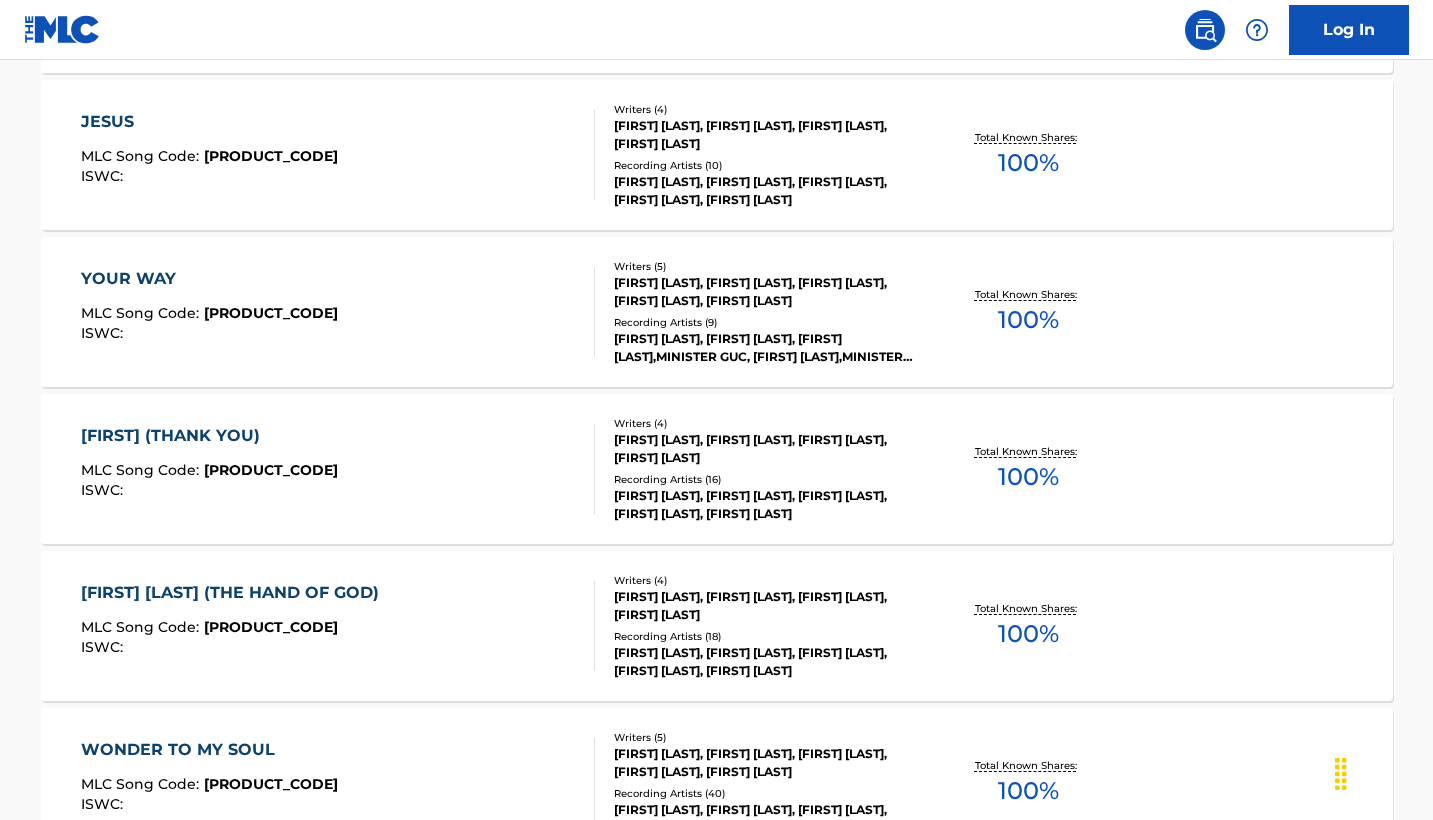 click on "YOUR WAY" at bounding box center [209, 279] 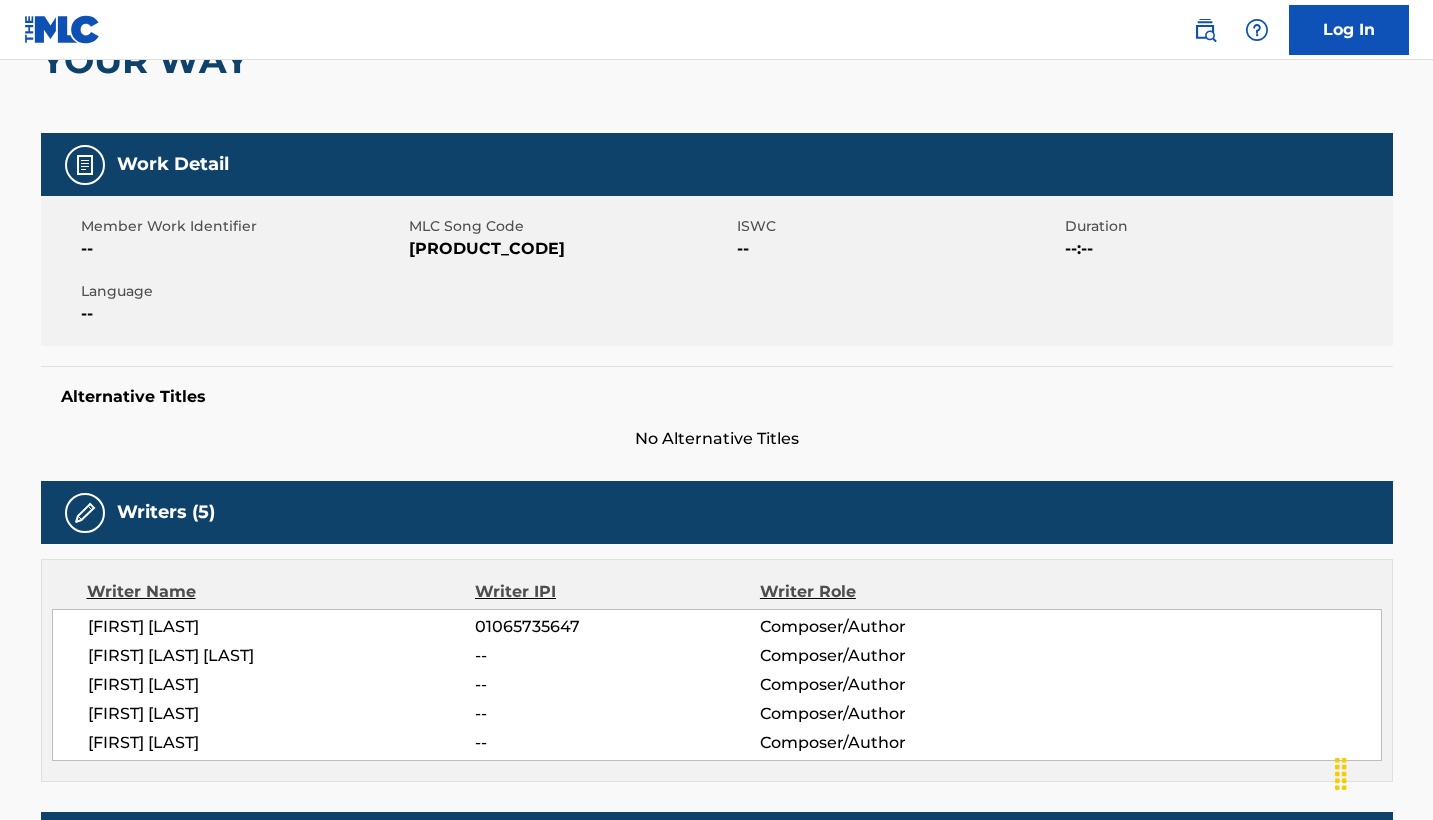 scroll, scrollTop: 183, scrollLeft: 0, axis: vertical 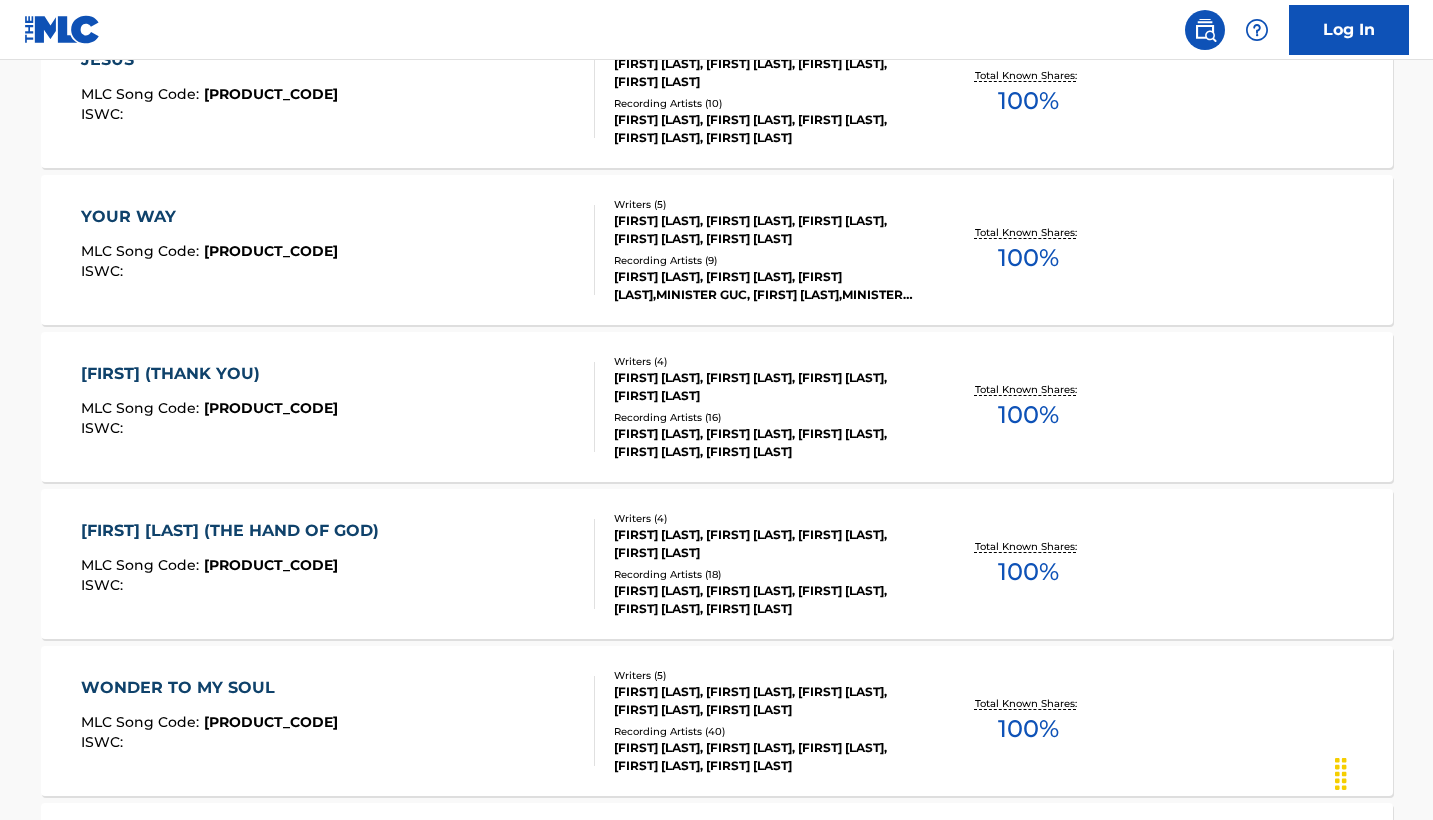 click on "WONDER TO MY SOUL" at bounding box center [209, 688] 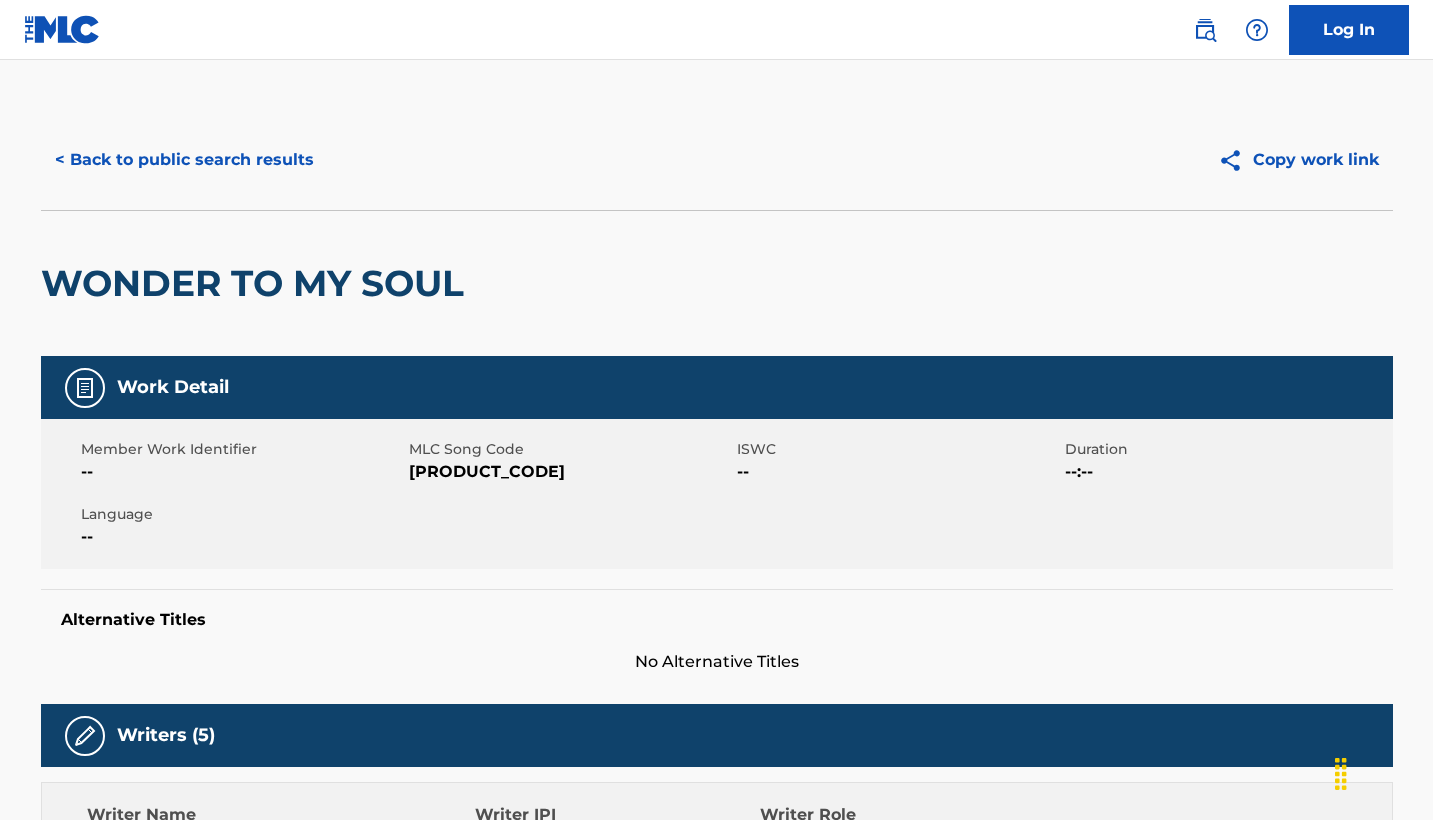 scroll, scrollTop: 0, scrollLeft: 0, axis: both 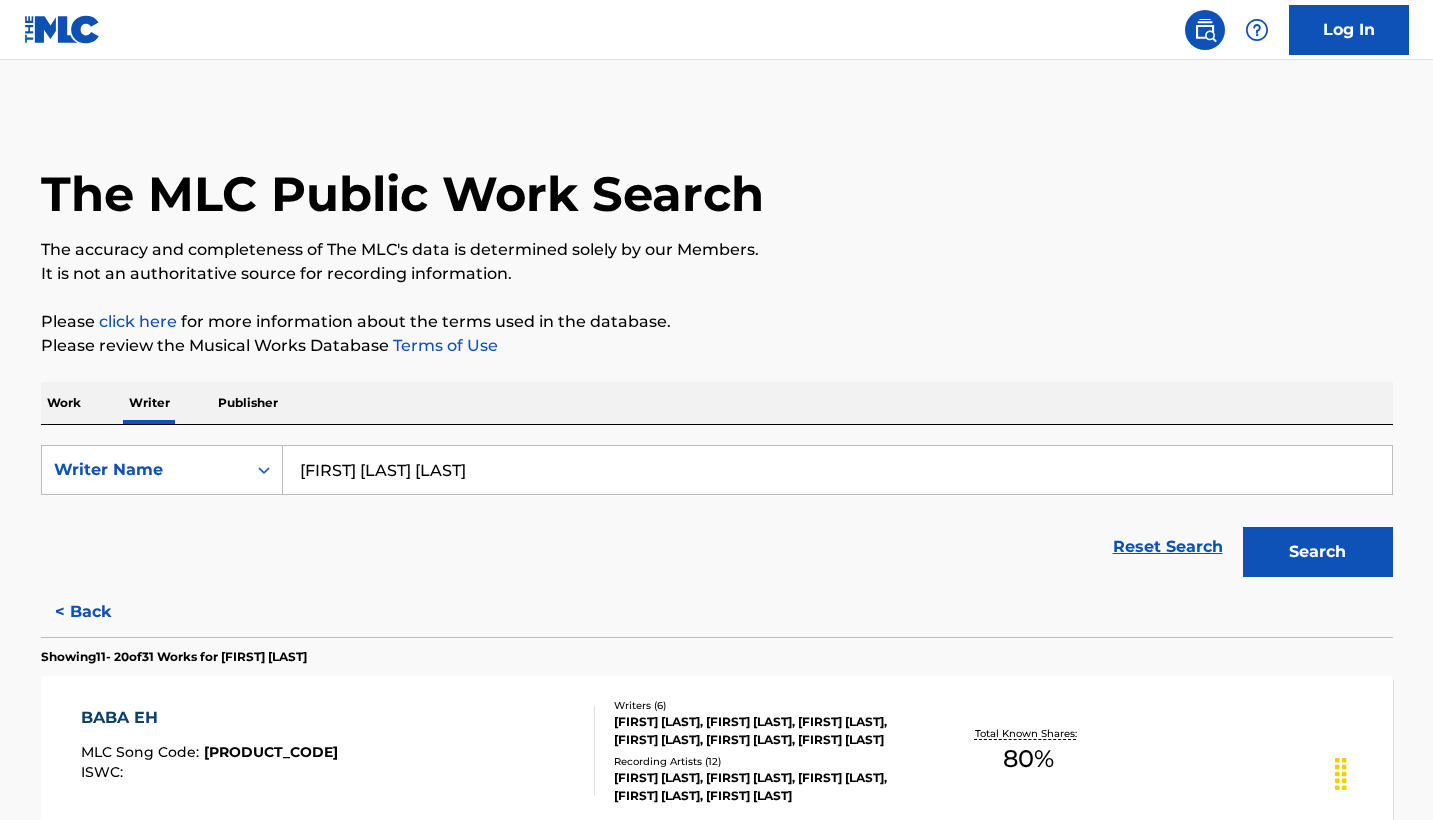 drag, startPoint x: 1300, startPoint y: 553, endPoint x: 1288, endPoint y: 542, distance: 16.27882 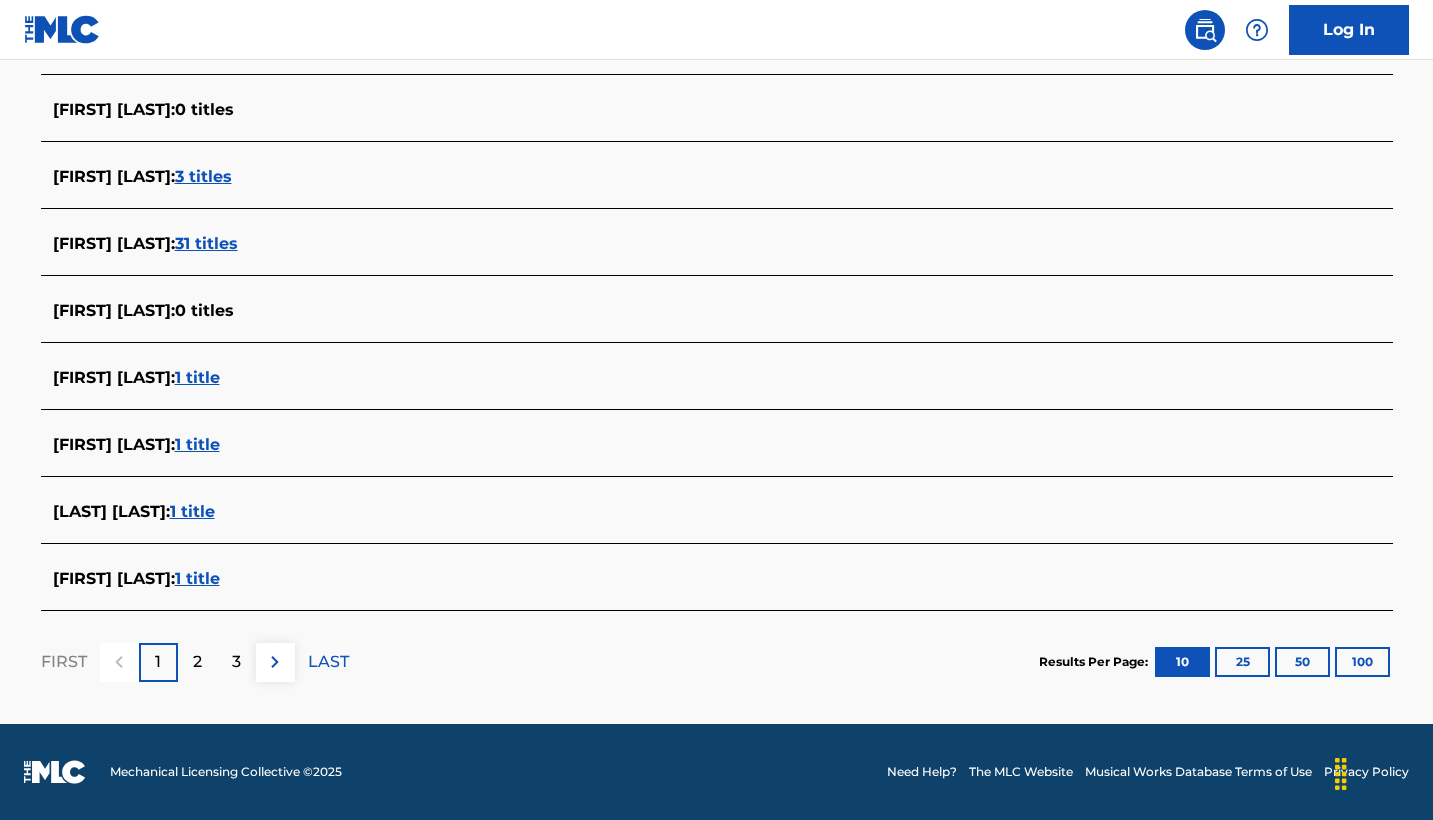 scroll, scrollTop: 690, scrollLeft: 0, axis: vertical 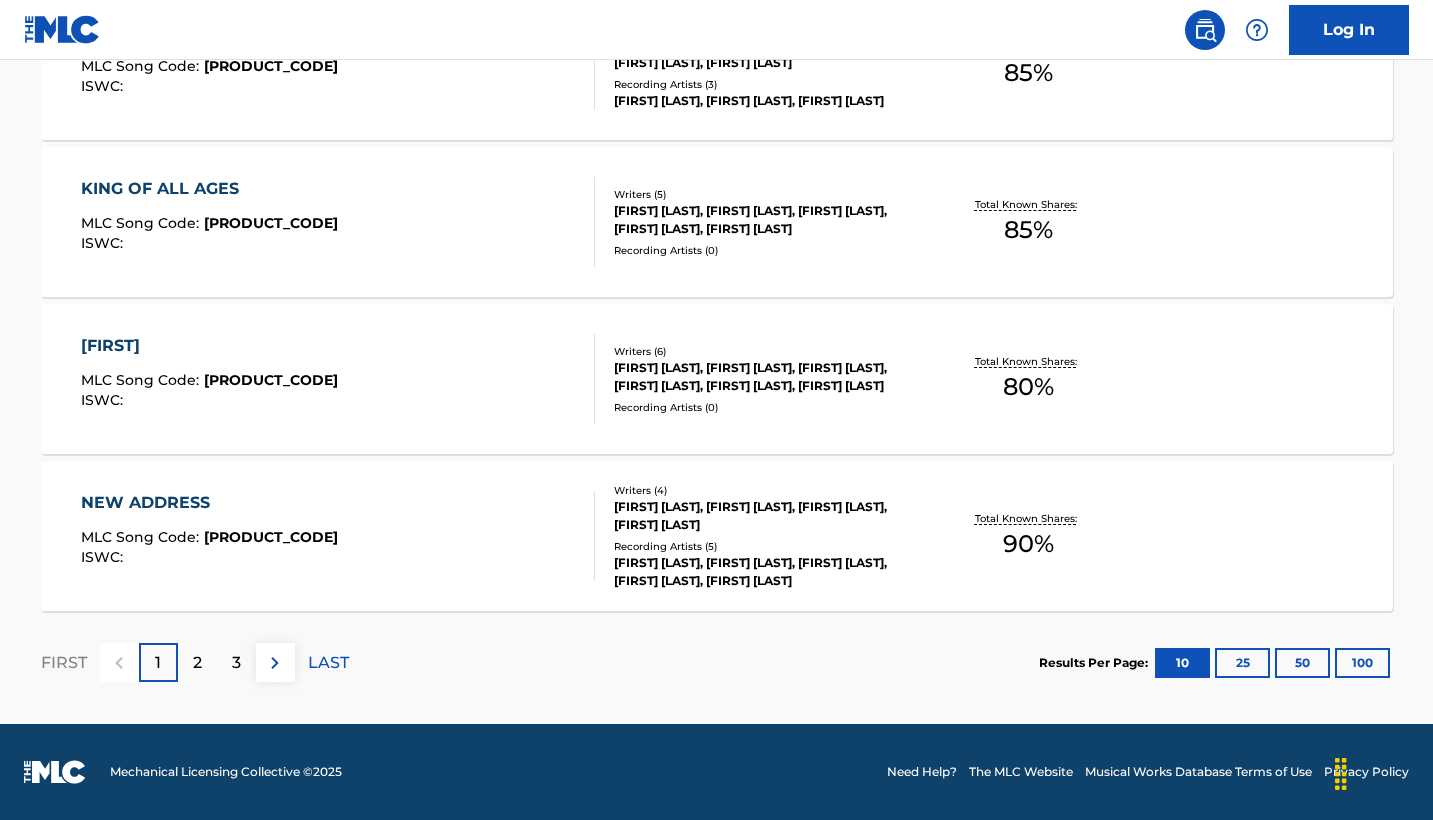 click on "2" at bounding box center (197, 662) 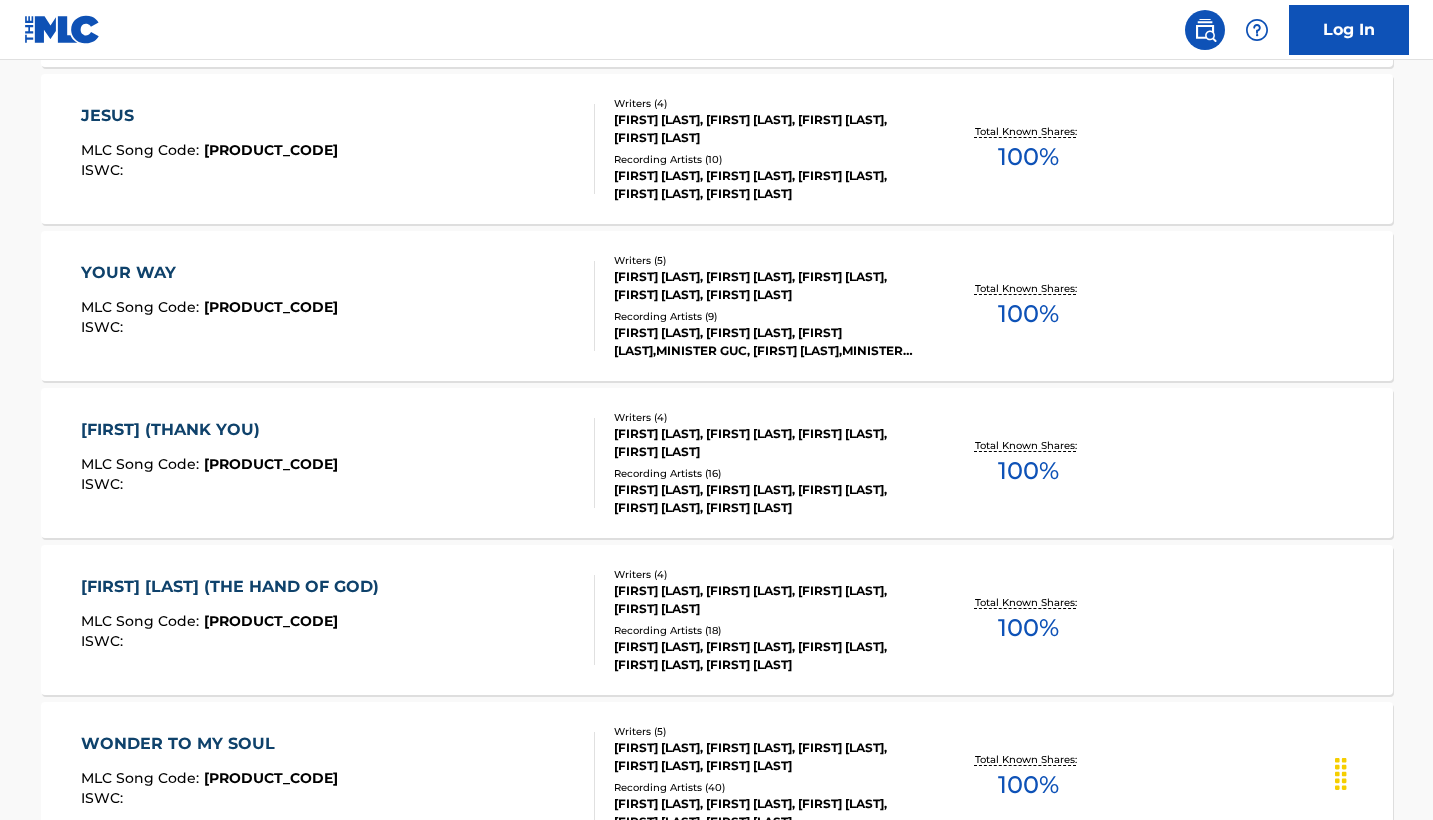 scroll, scrollTop: 1079, scrollLeft: 0, axis: vertical 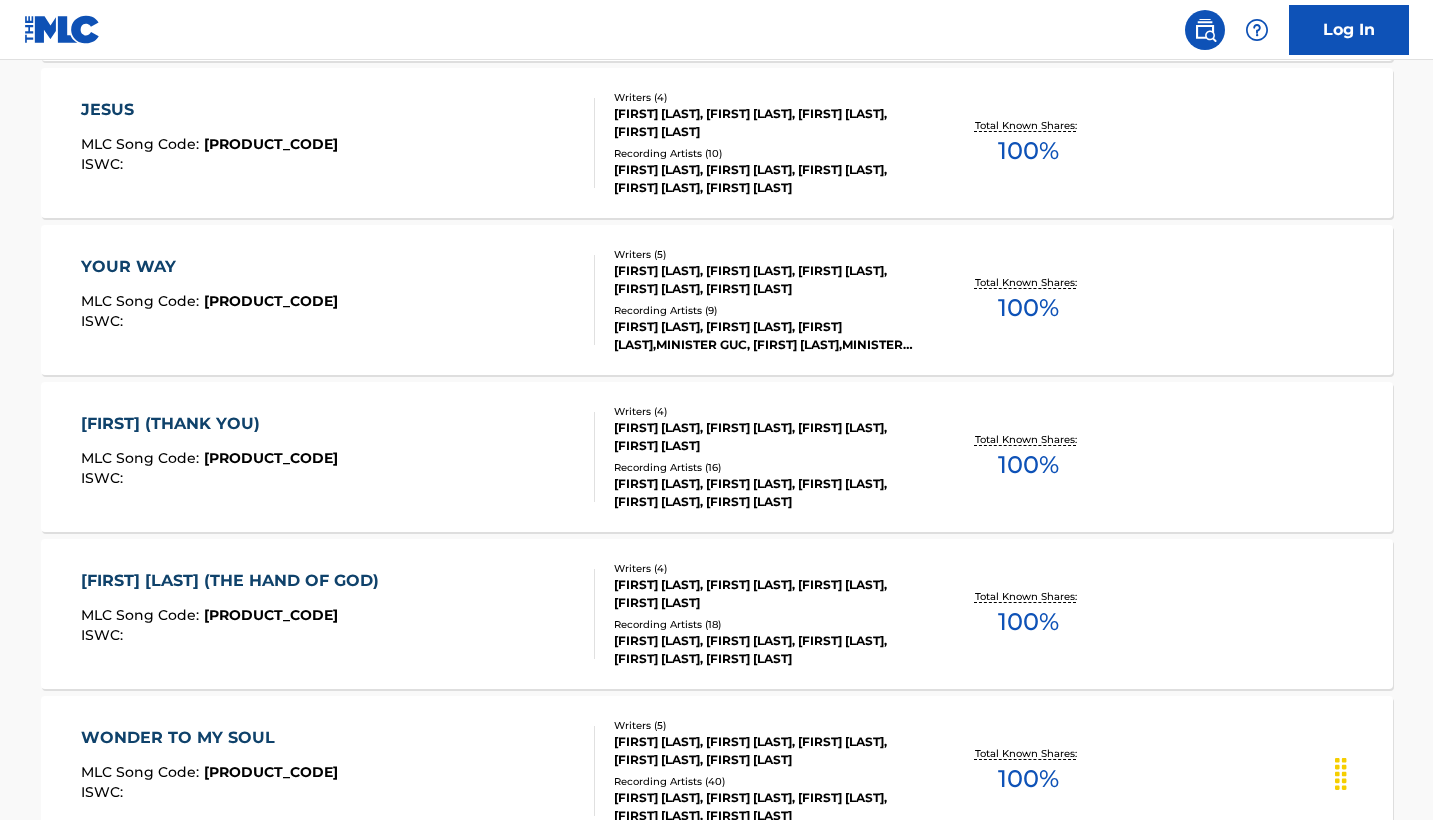 click on "YOUR WAY" at bounding box center (209, 267) 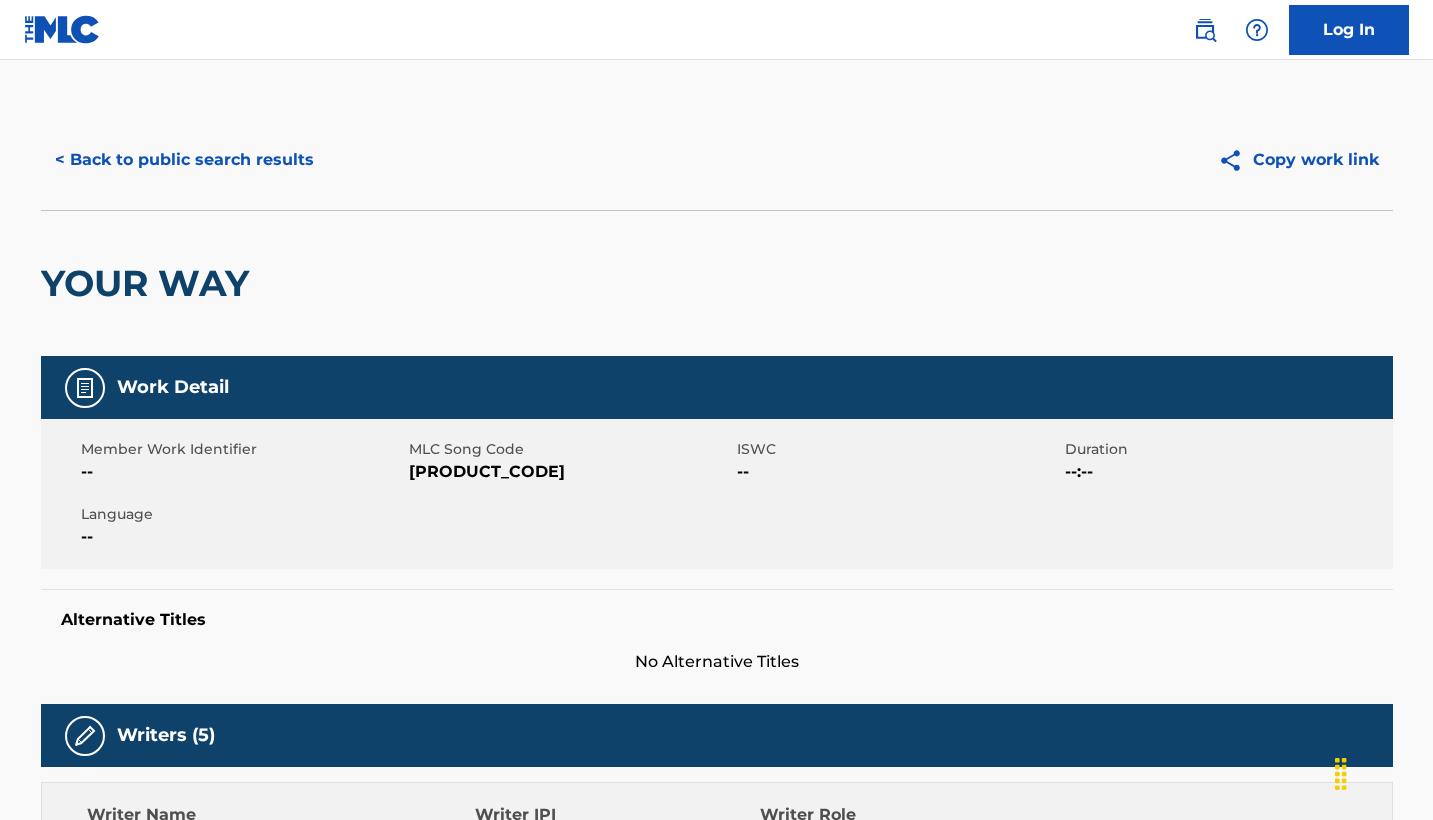 scroll, scrollTop: 0, scrollLeft: 0, axis: both 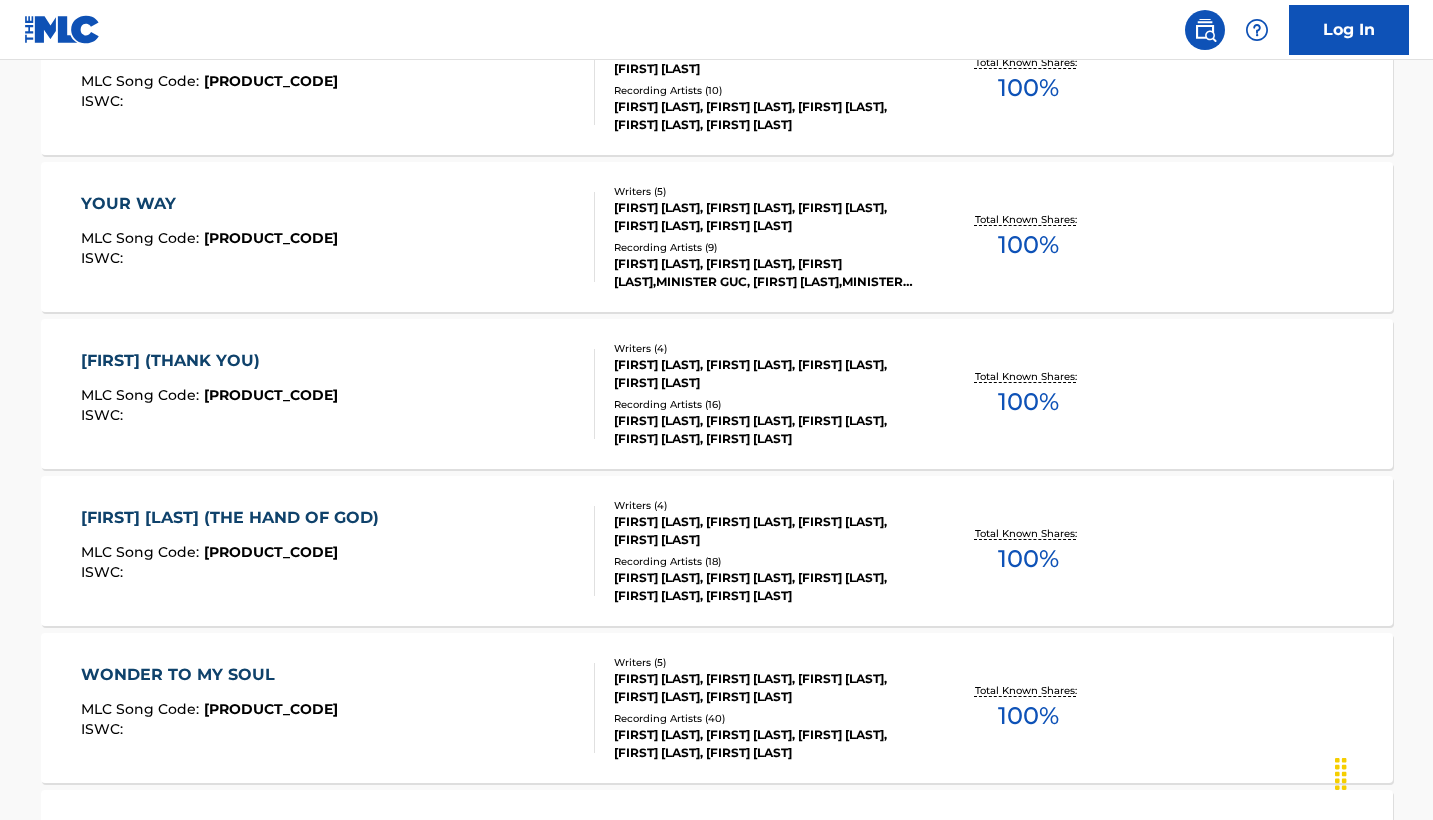 click on "[FIRST] [LAST] (THE HAND OF GOD)" at bounding box center (235, 518) 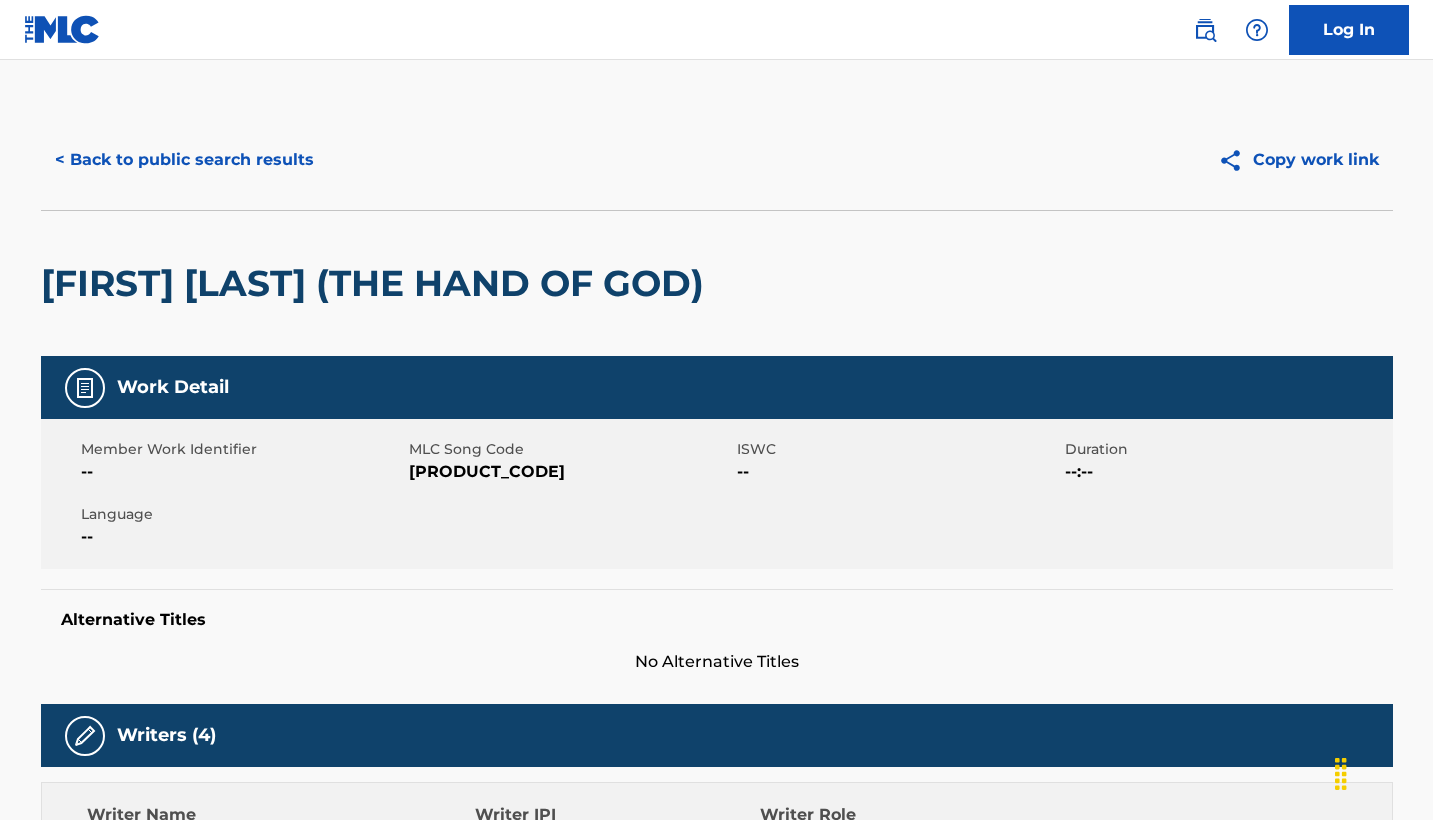 scroll, scrollTop: 0, scrollLeft: 0, axis: both 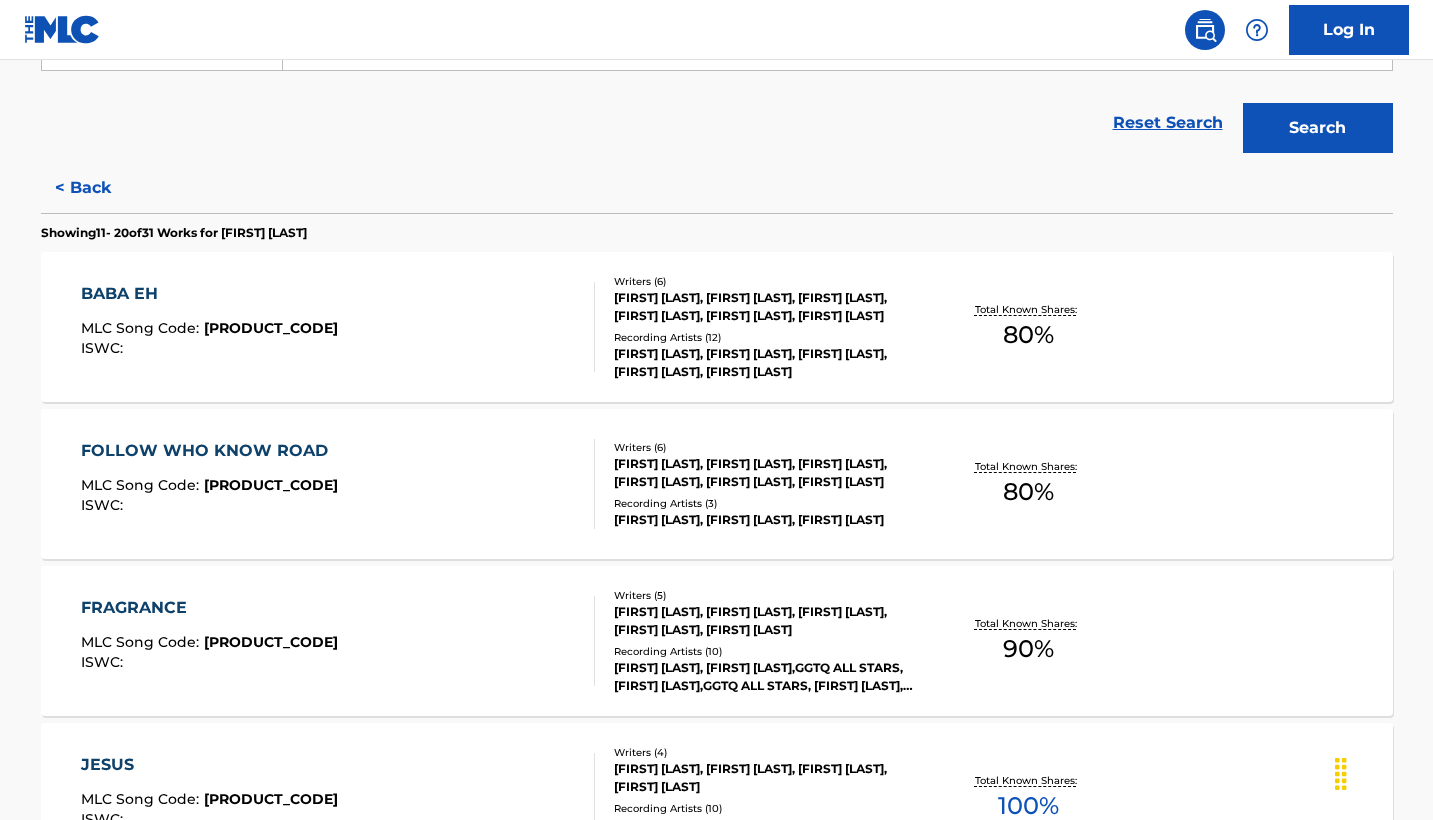click on "BABA EH" at bounding box center (209, 294) 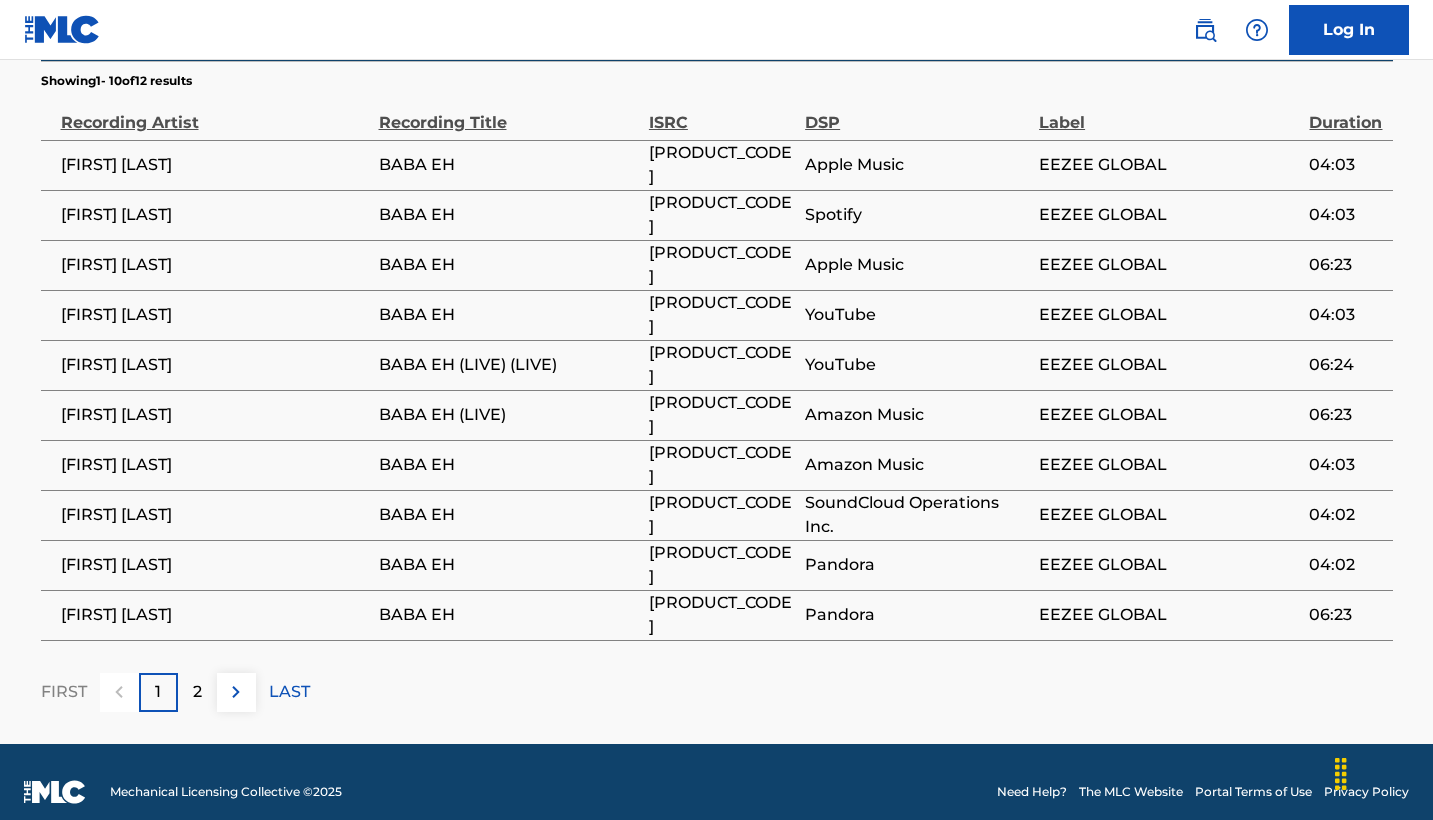scroll, scrollTop: 1451, scrollLeft: 0, axis: vertical 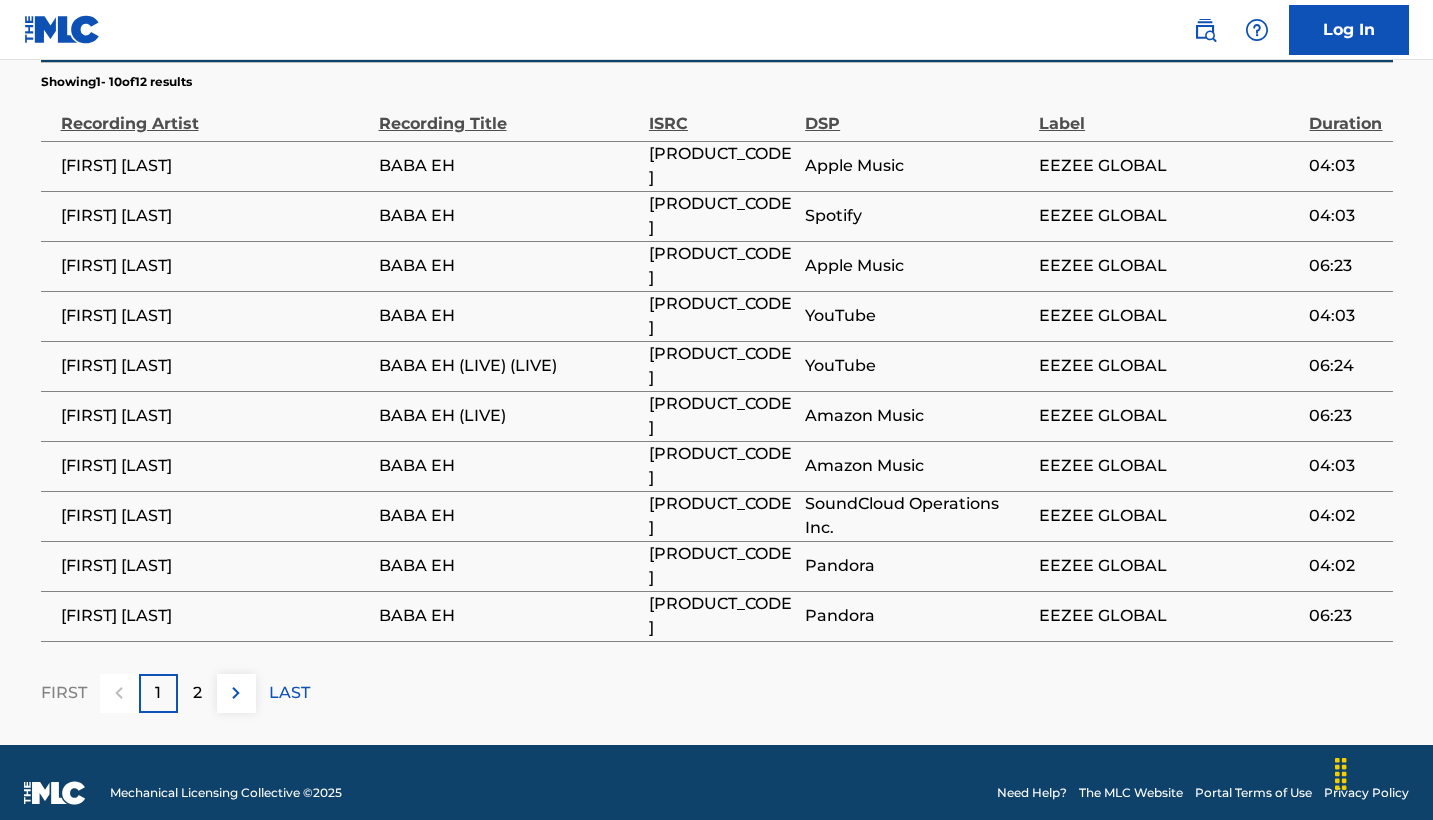 click on "2" at bounding box center (197, 693) 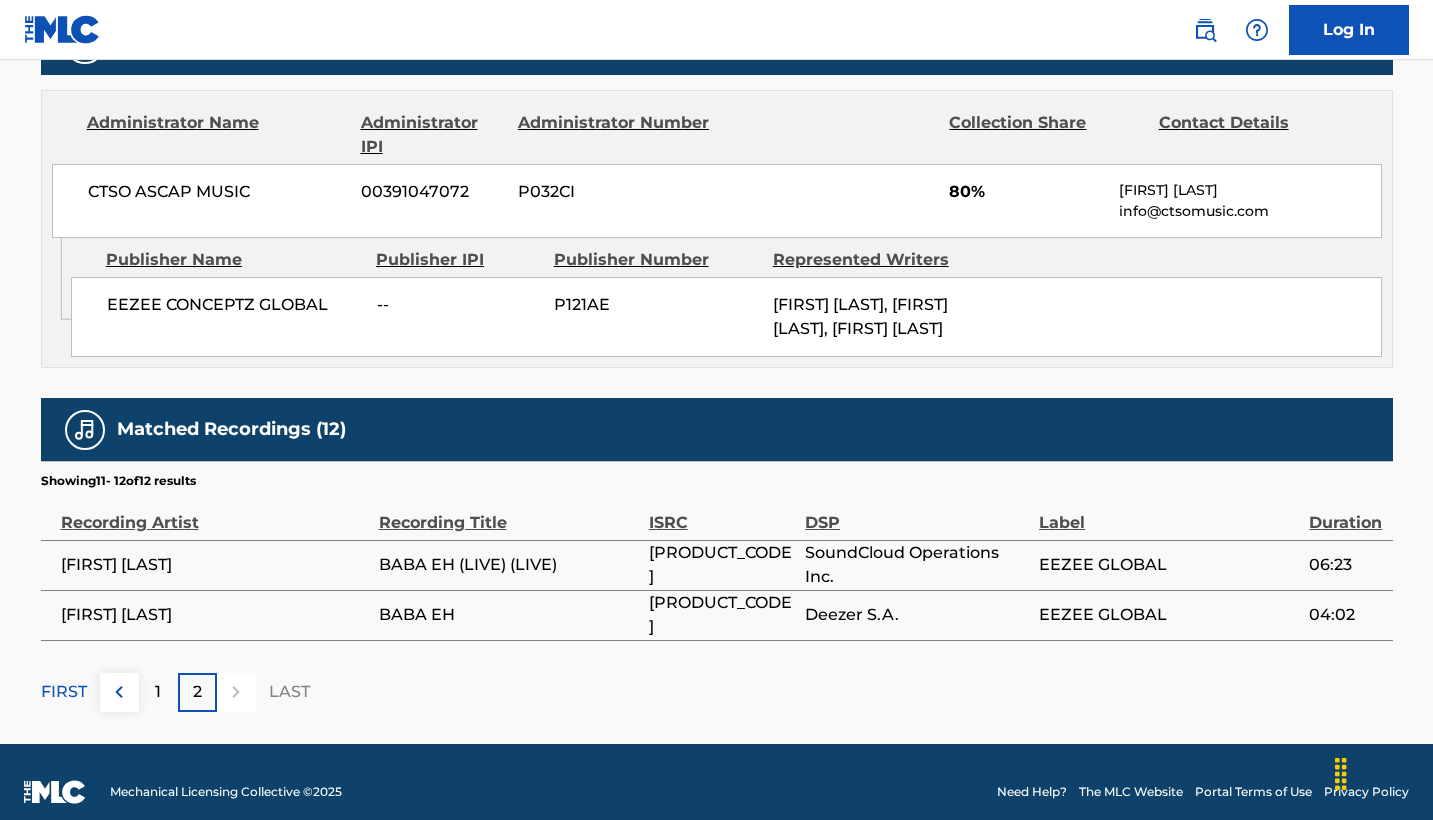 scroll, scrollTop: 1051, scrollLeft: 0, axis: vertical 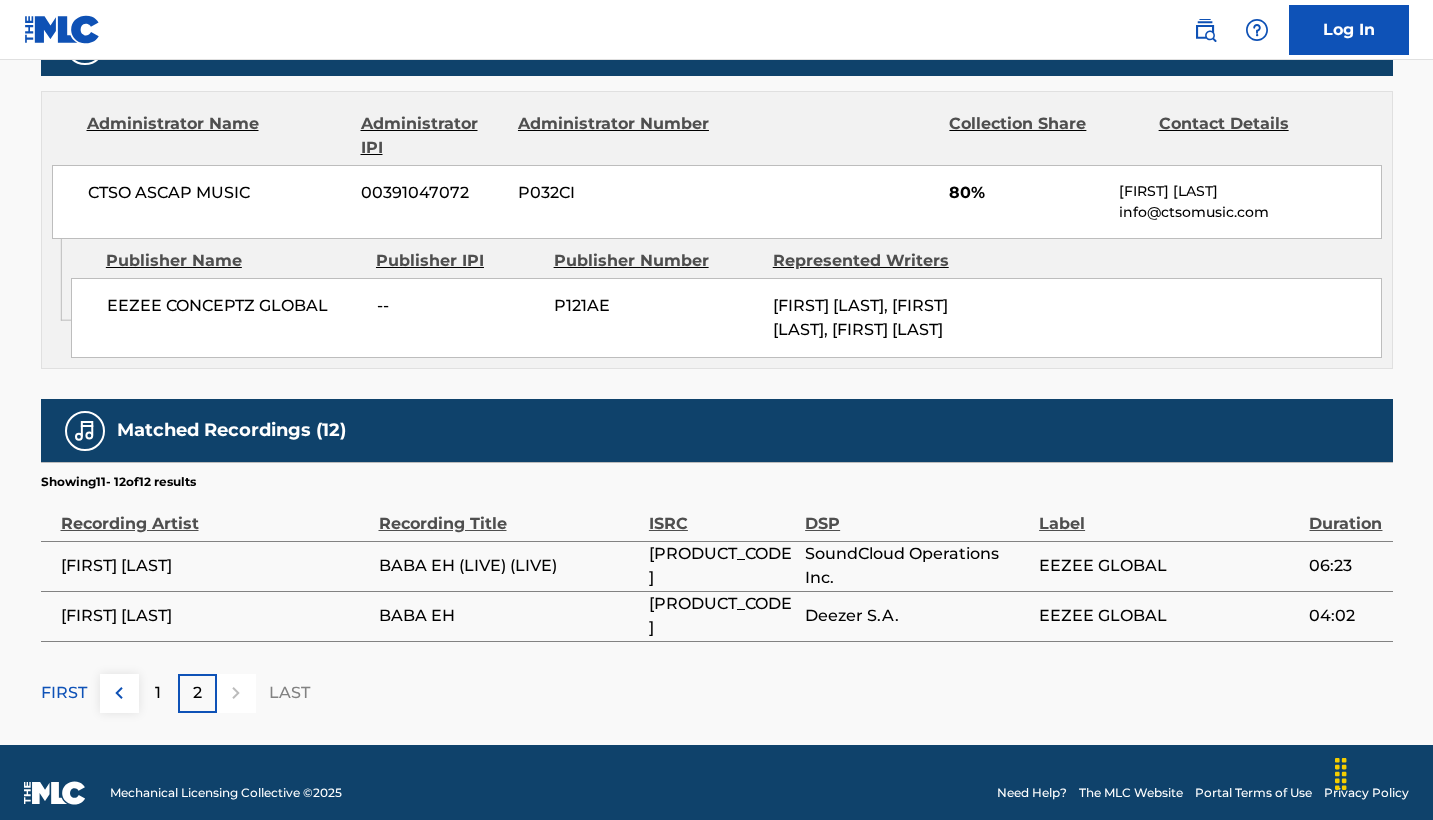 click on "1" at bounding box center [158, 693] 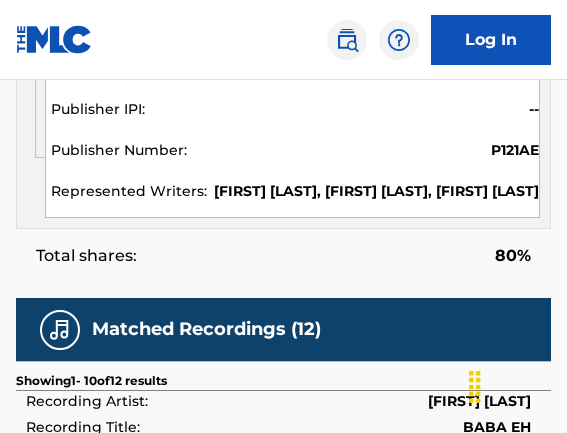 scroll, scrollTop: 1696, scrollLeft: 0, axis: vertical 